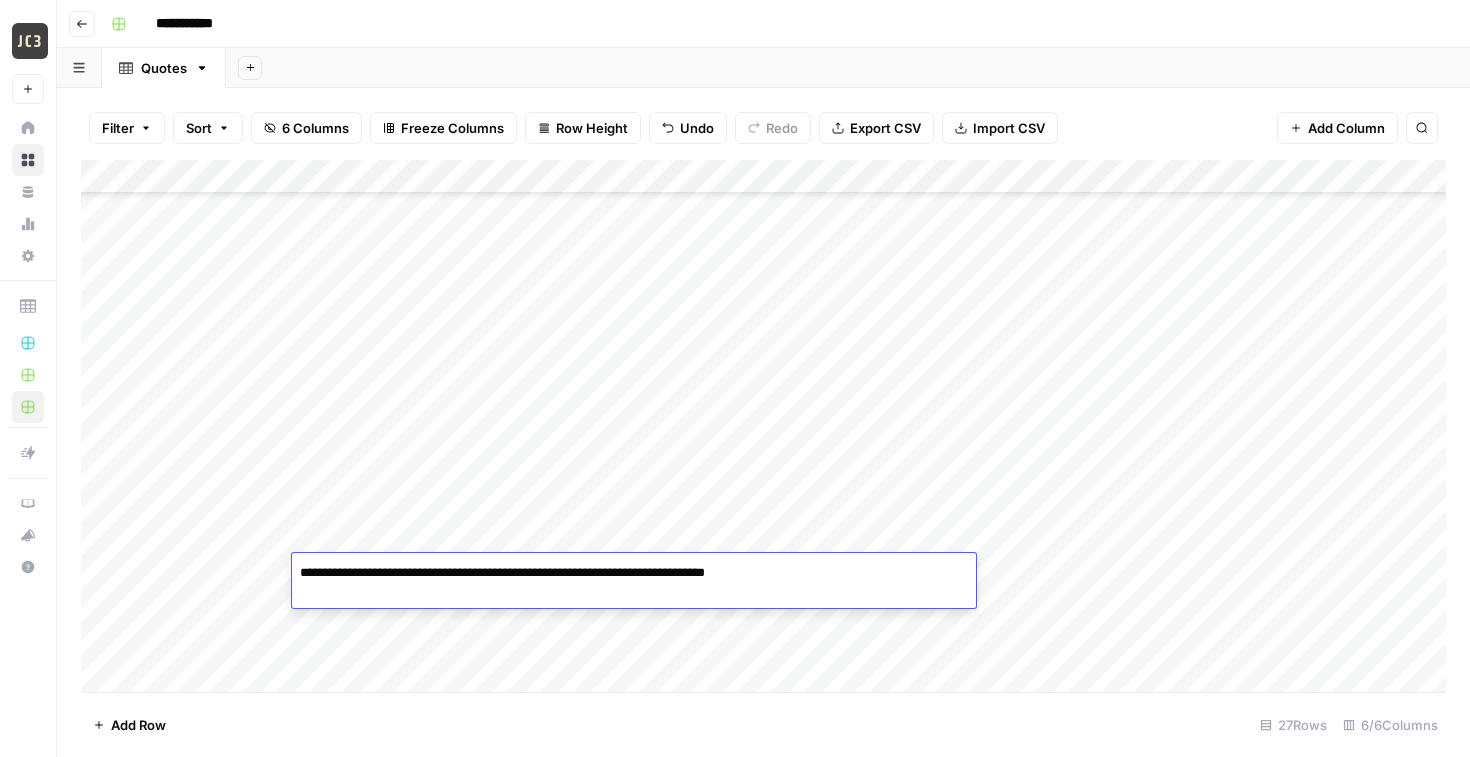 scroll, scrollTop: 0, scrollLeft: 0, axis: both 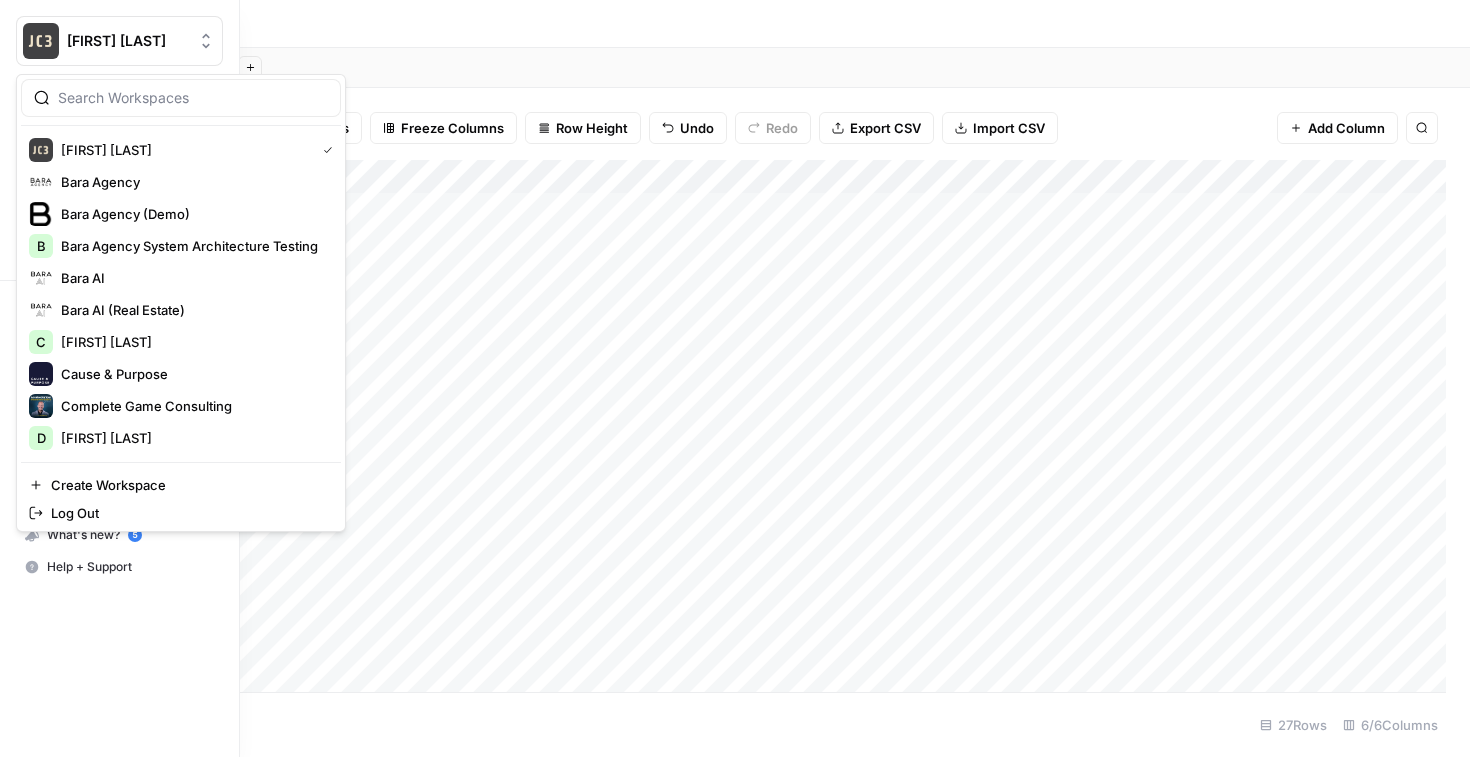 click at bounding box center [41, 41] 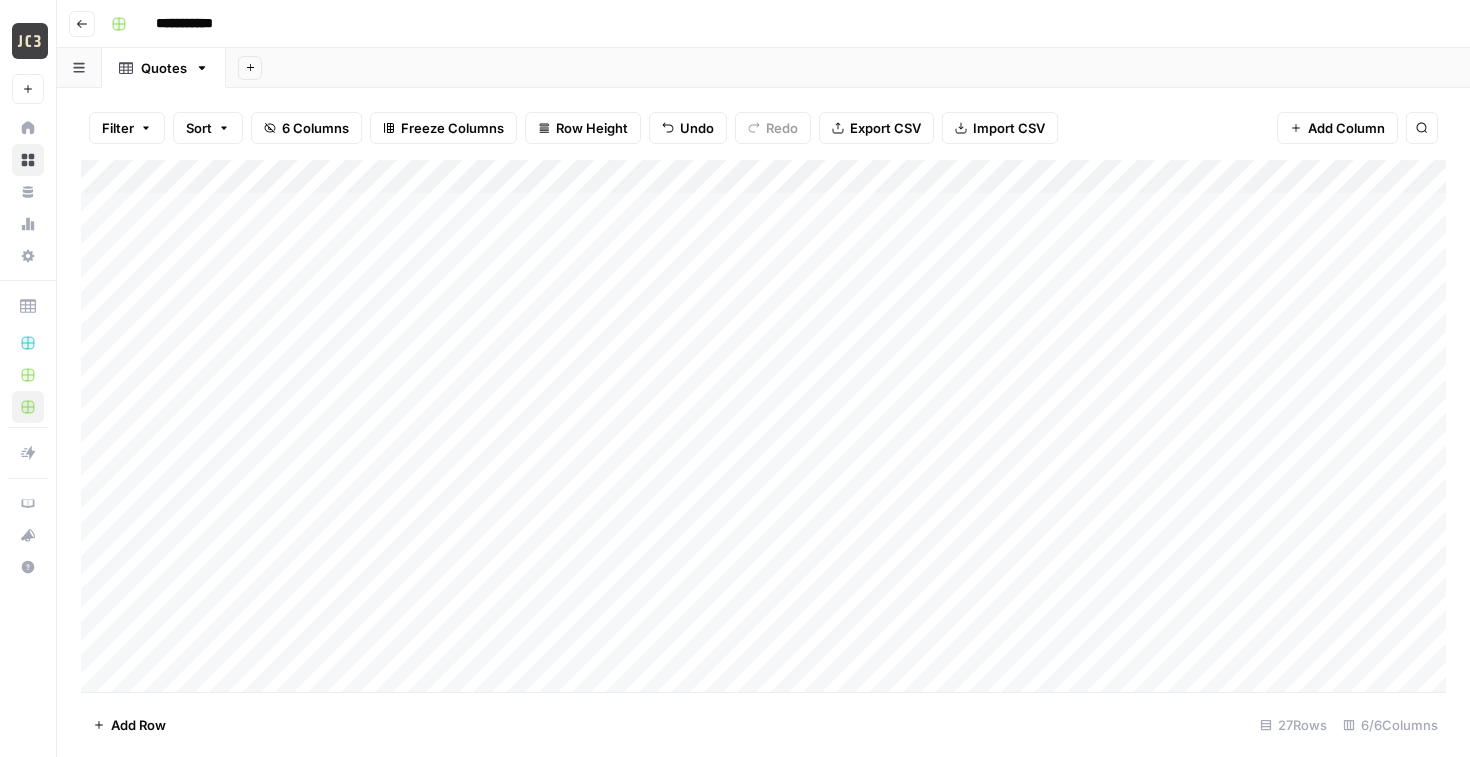 click on "**********" at bounding box center (776, 24) 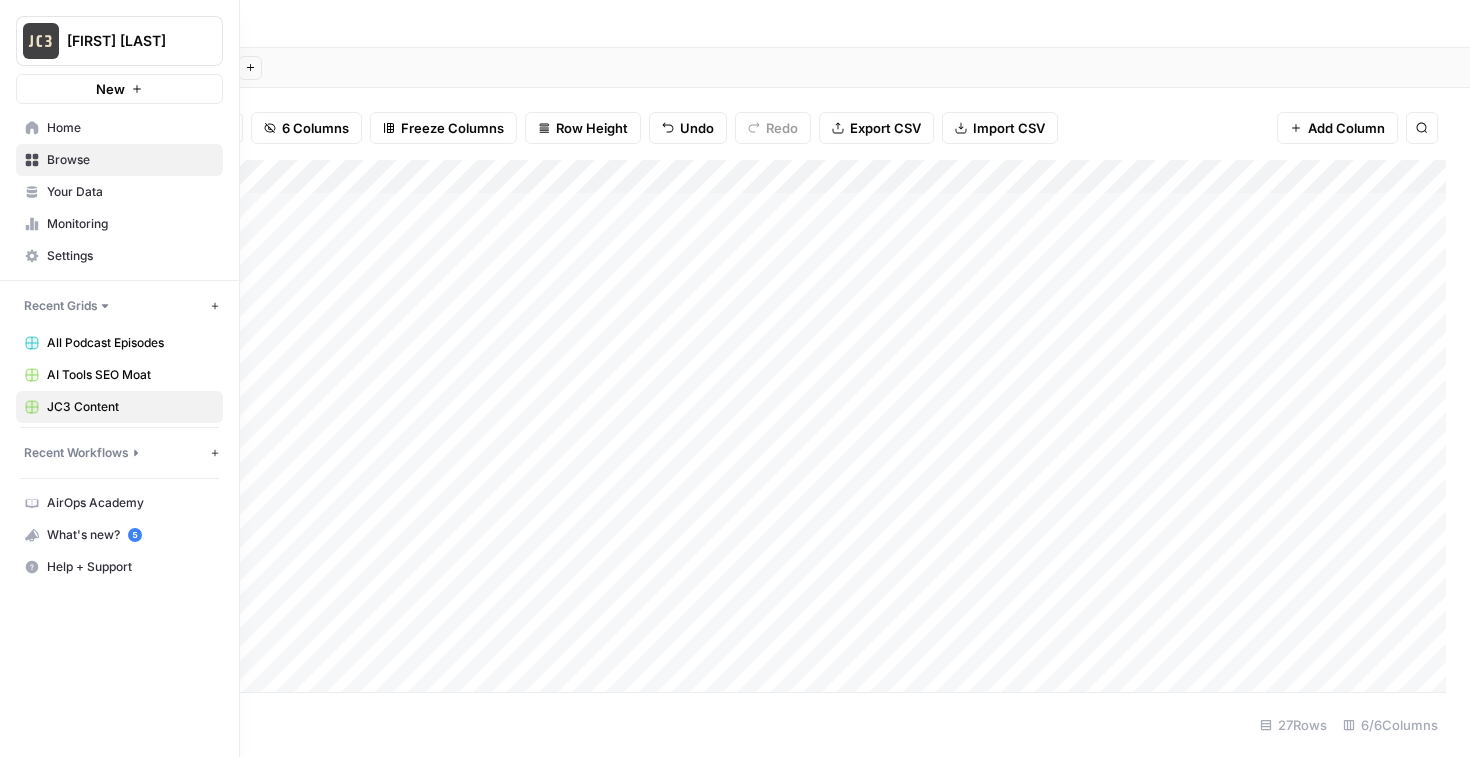 click 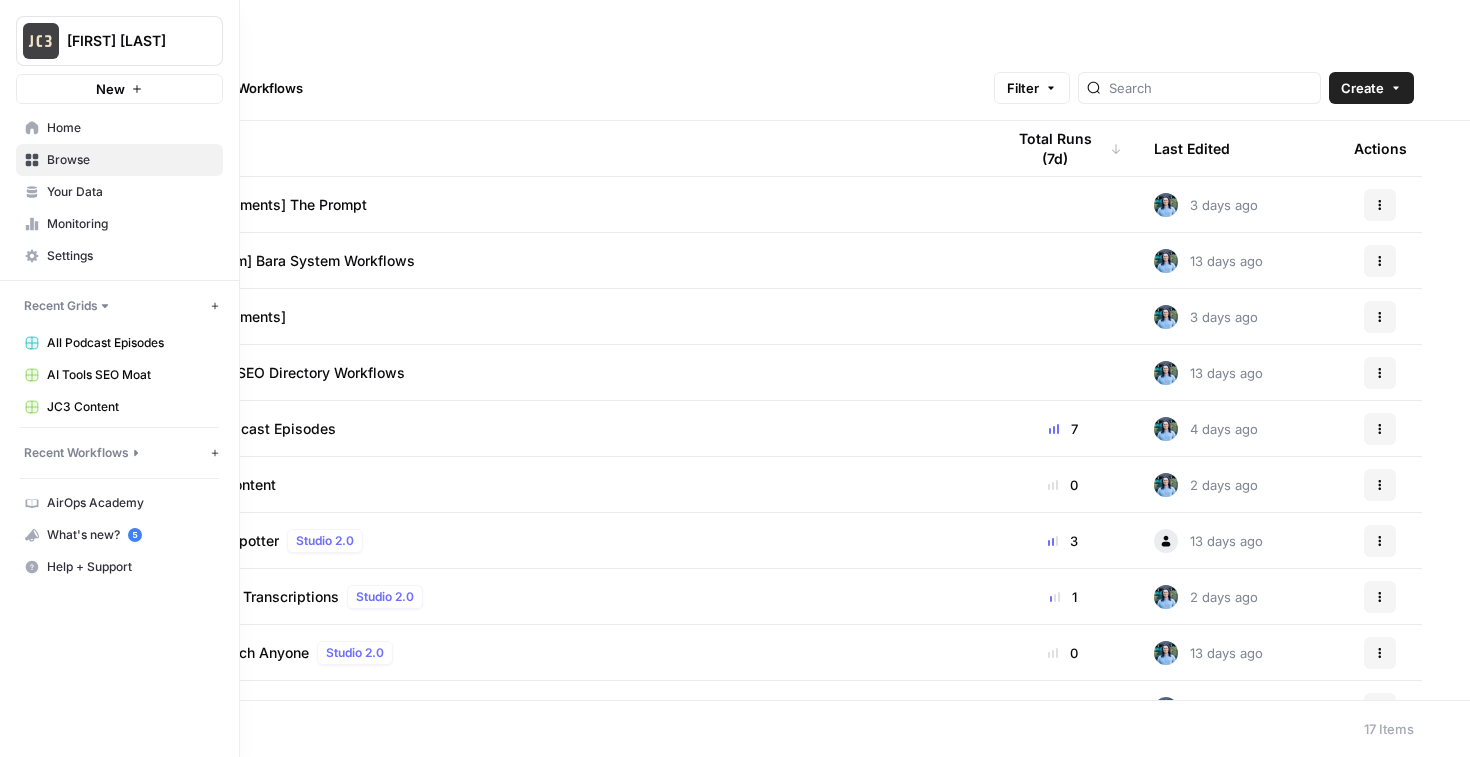 click on "All Podcast Episodes" at bounding box center [130, 343] 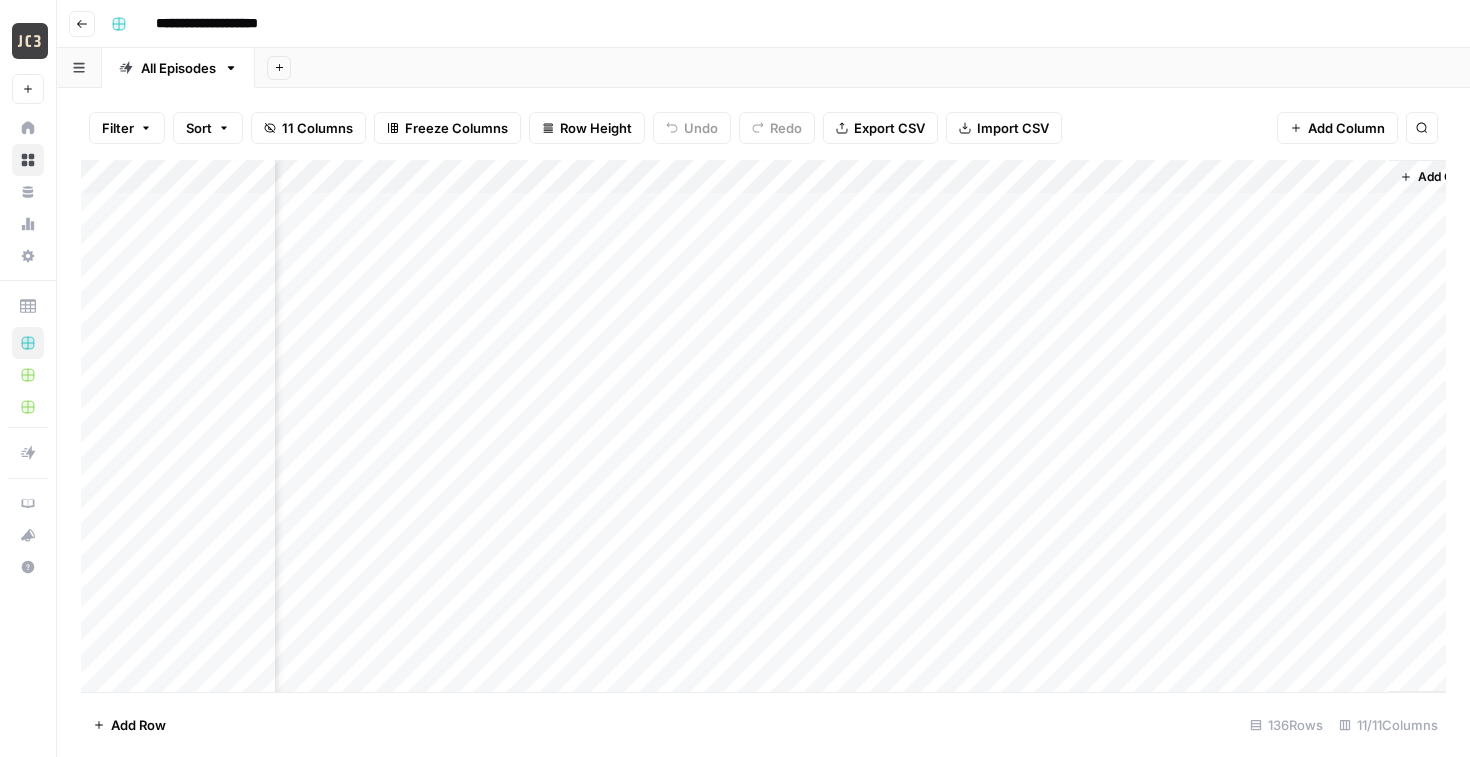 scroll, scrollTop: 0, scrollLeft: 1067, axis: horizontal 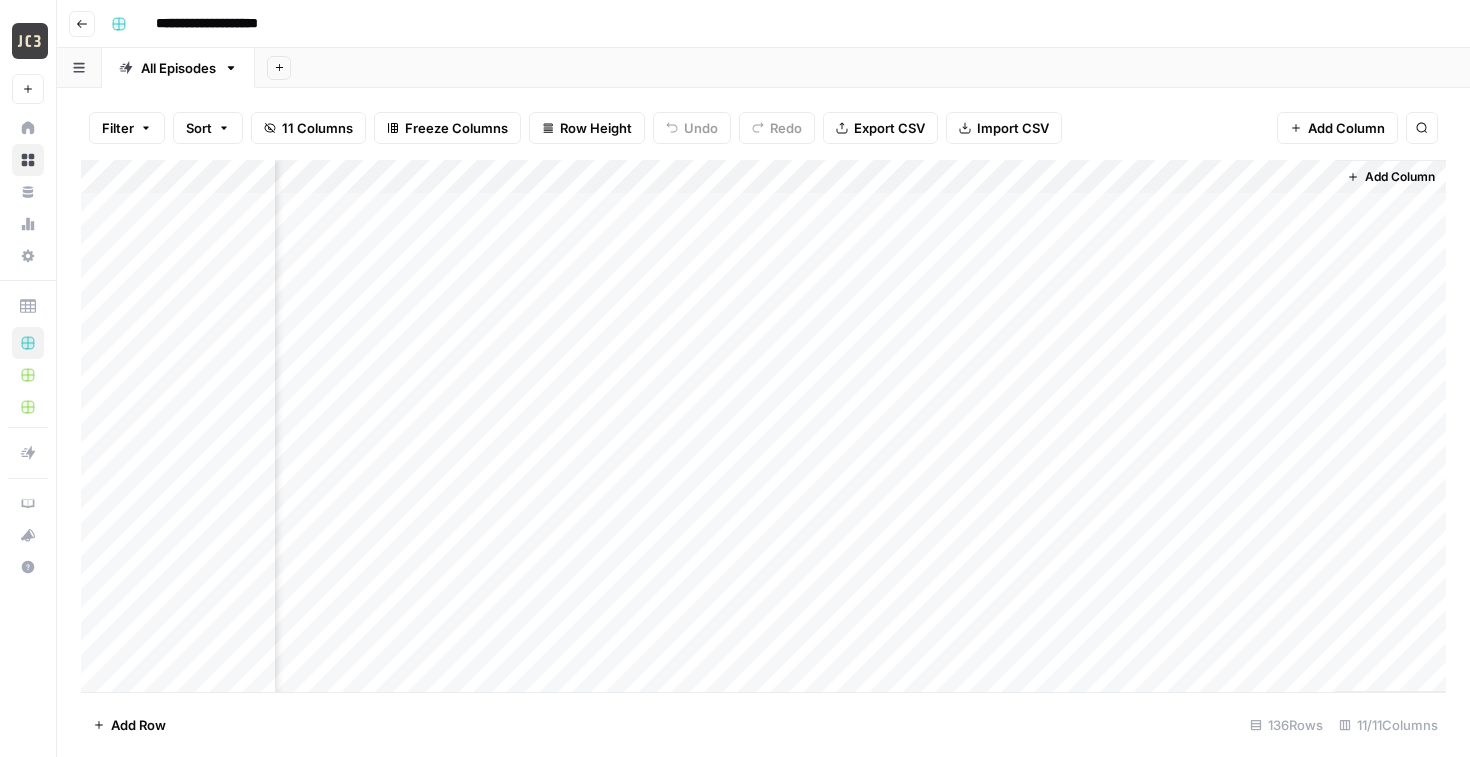 click on "Add Column" at bounding box center (763, 426) 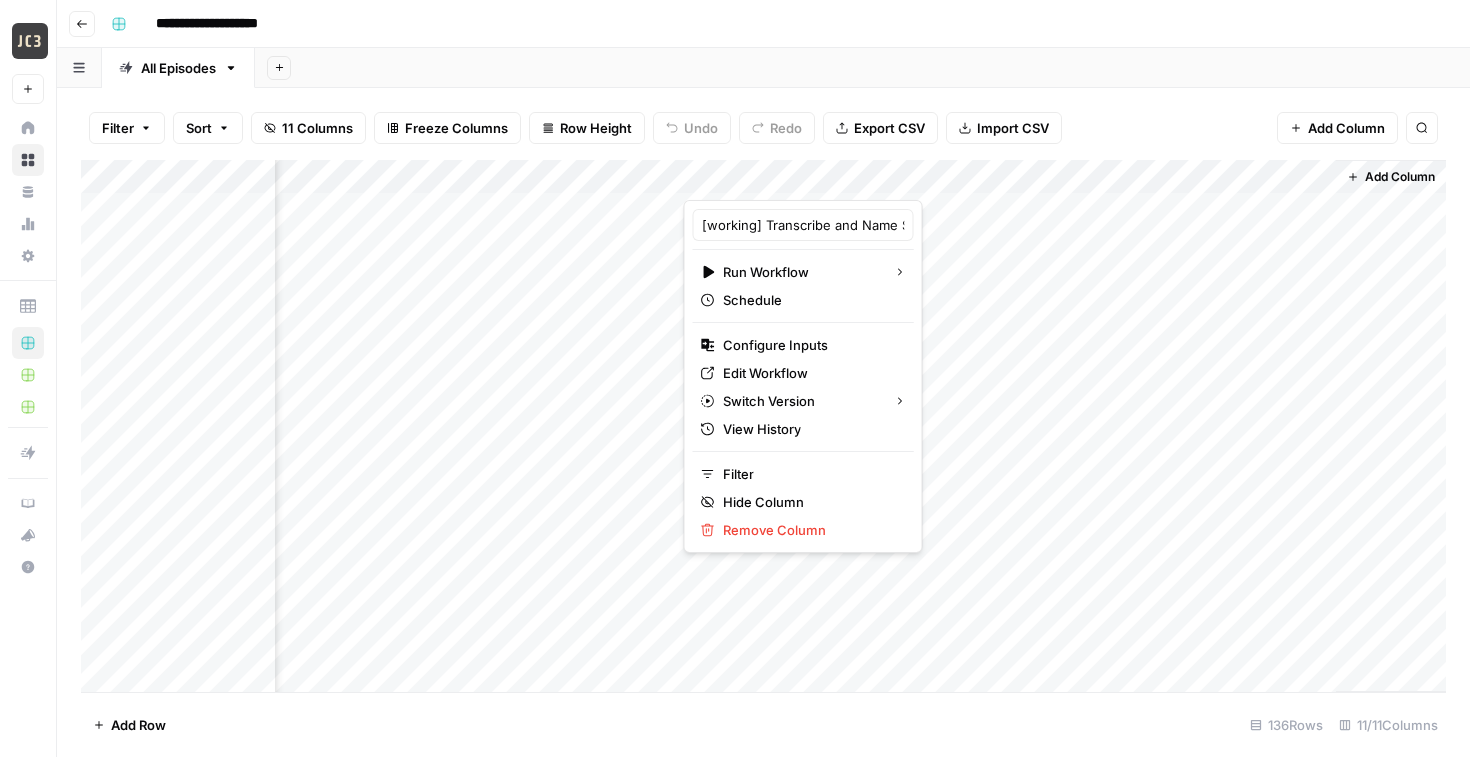 click on "Filter Sort 11 Columns Freeze Columns Row Height Undo Redo Export CSV Import CSV Add Column Search" at bounding box center [763, 128] 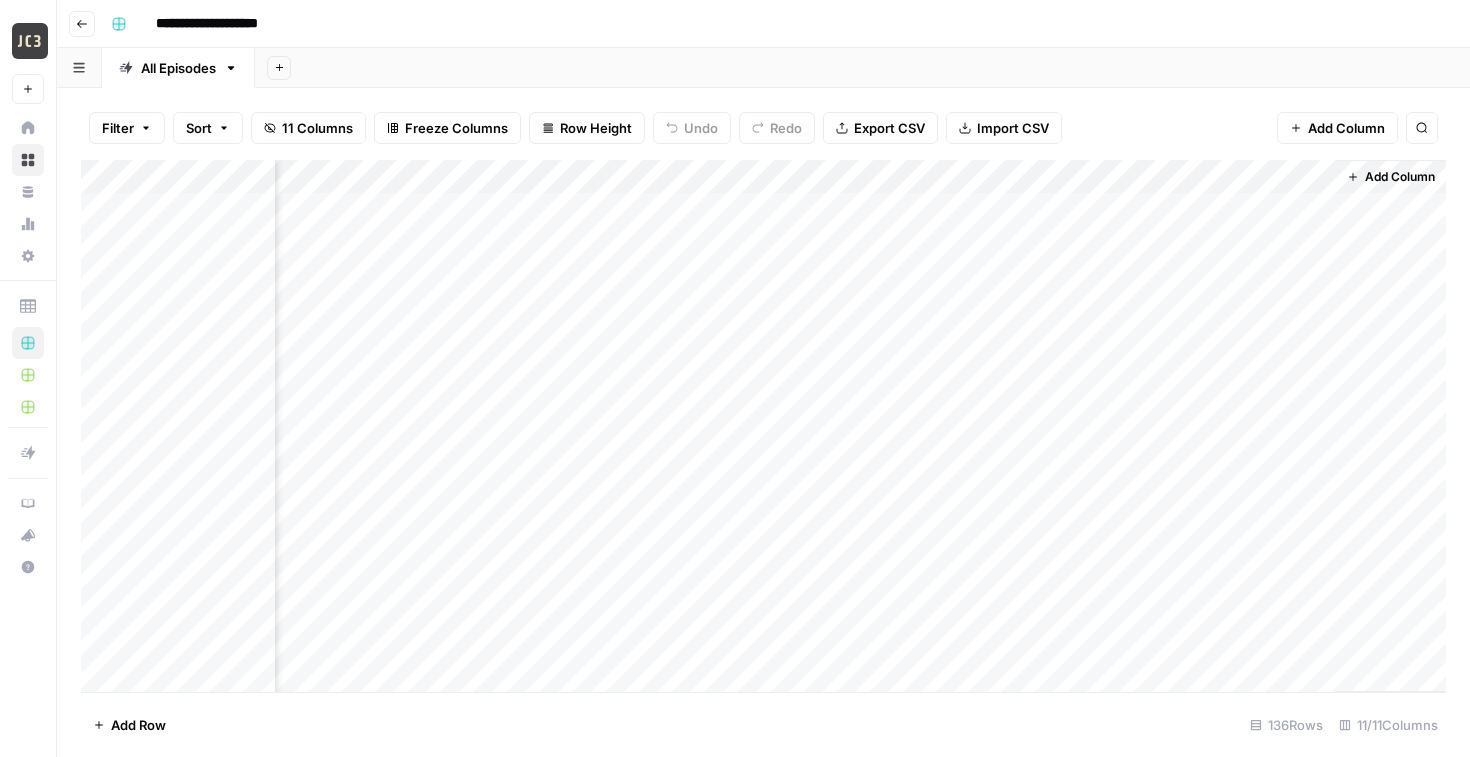 click on "Add Column" at bounding box center [763, 426] 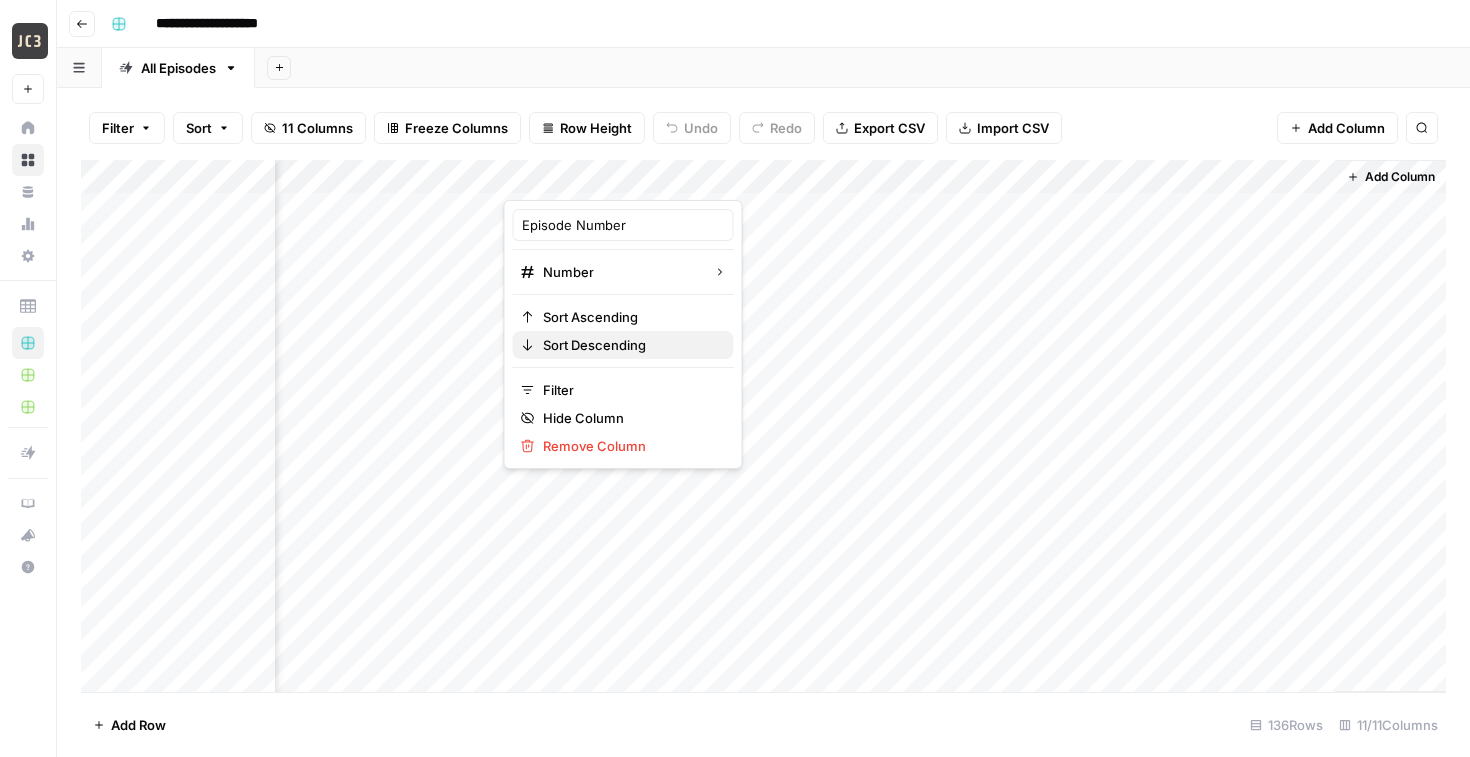 click on "Sort Descending" at bounding box center [623, 345] 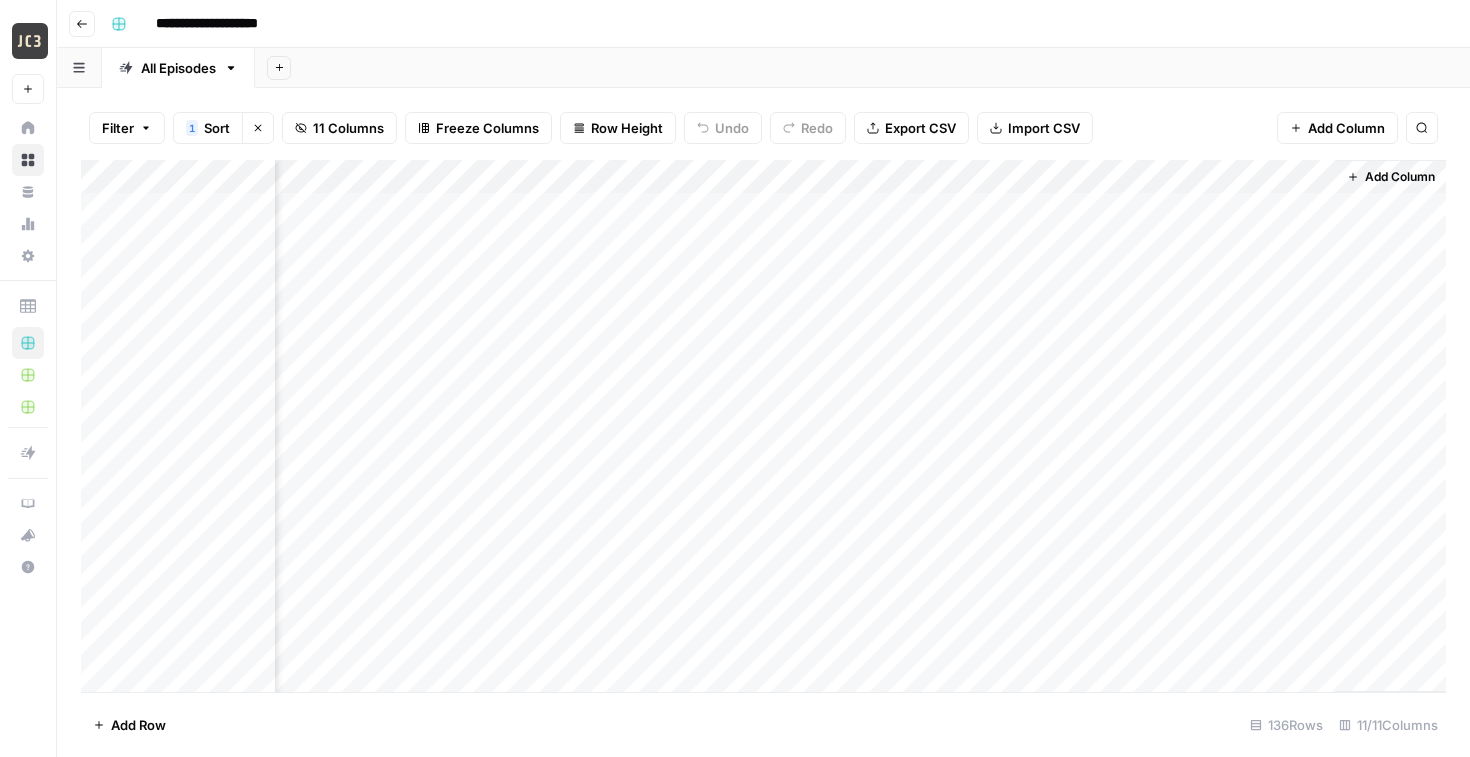 click on "Add Column" at bounding box center [763, 426] 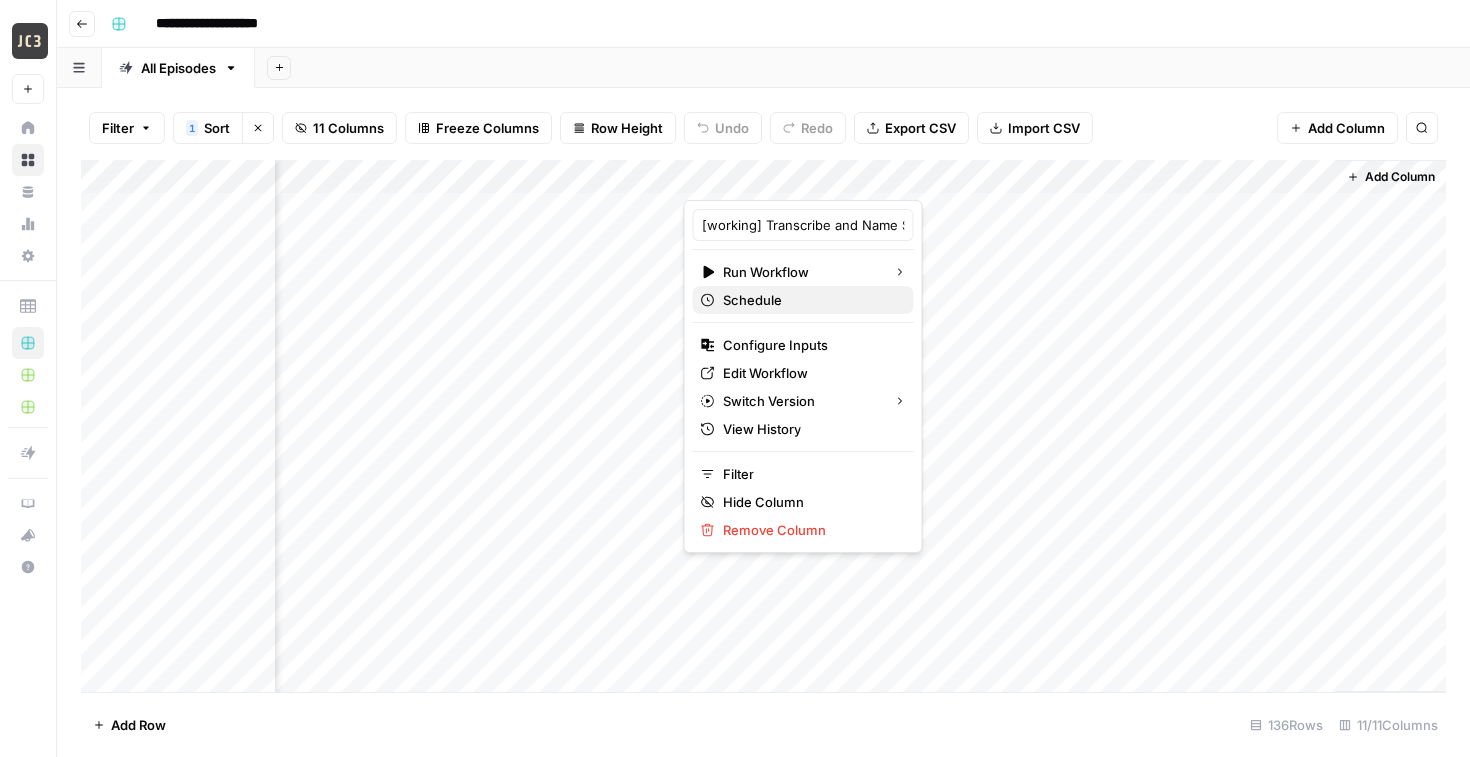 click on "Schedule" at bounding box center (752, 300) 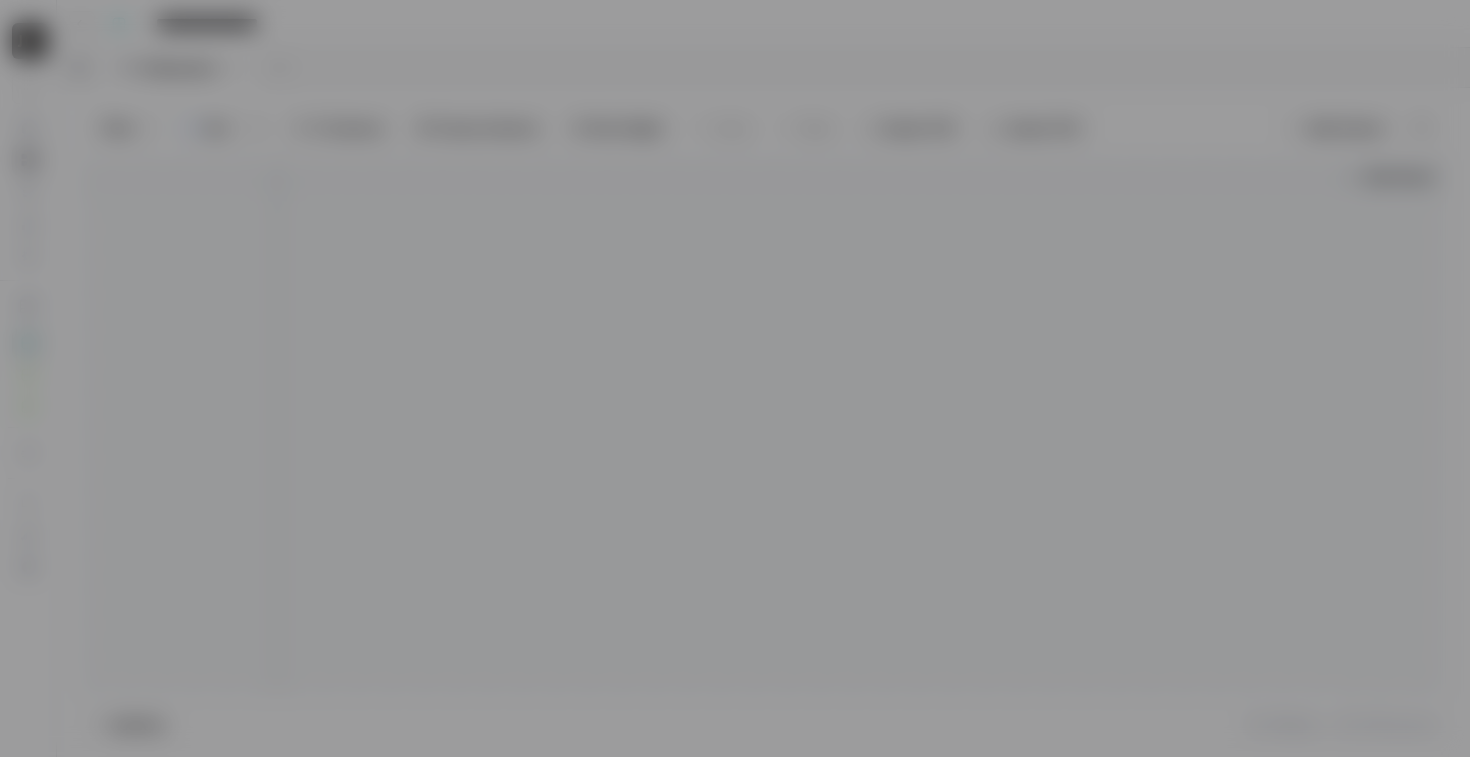 type 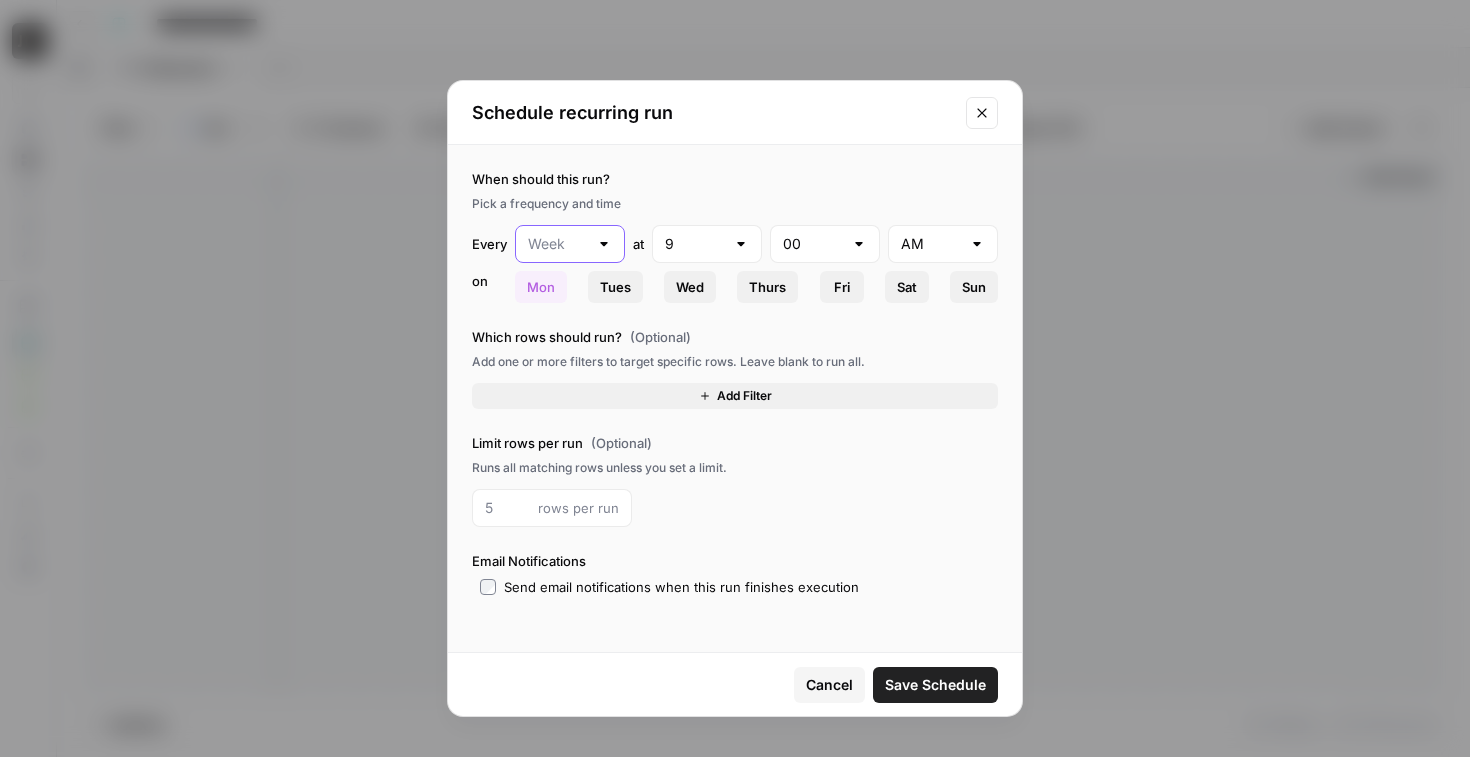 click at bounding box center (558, 244) 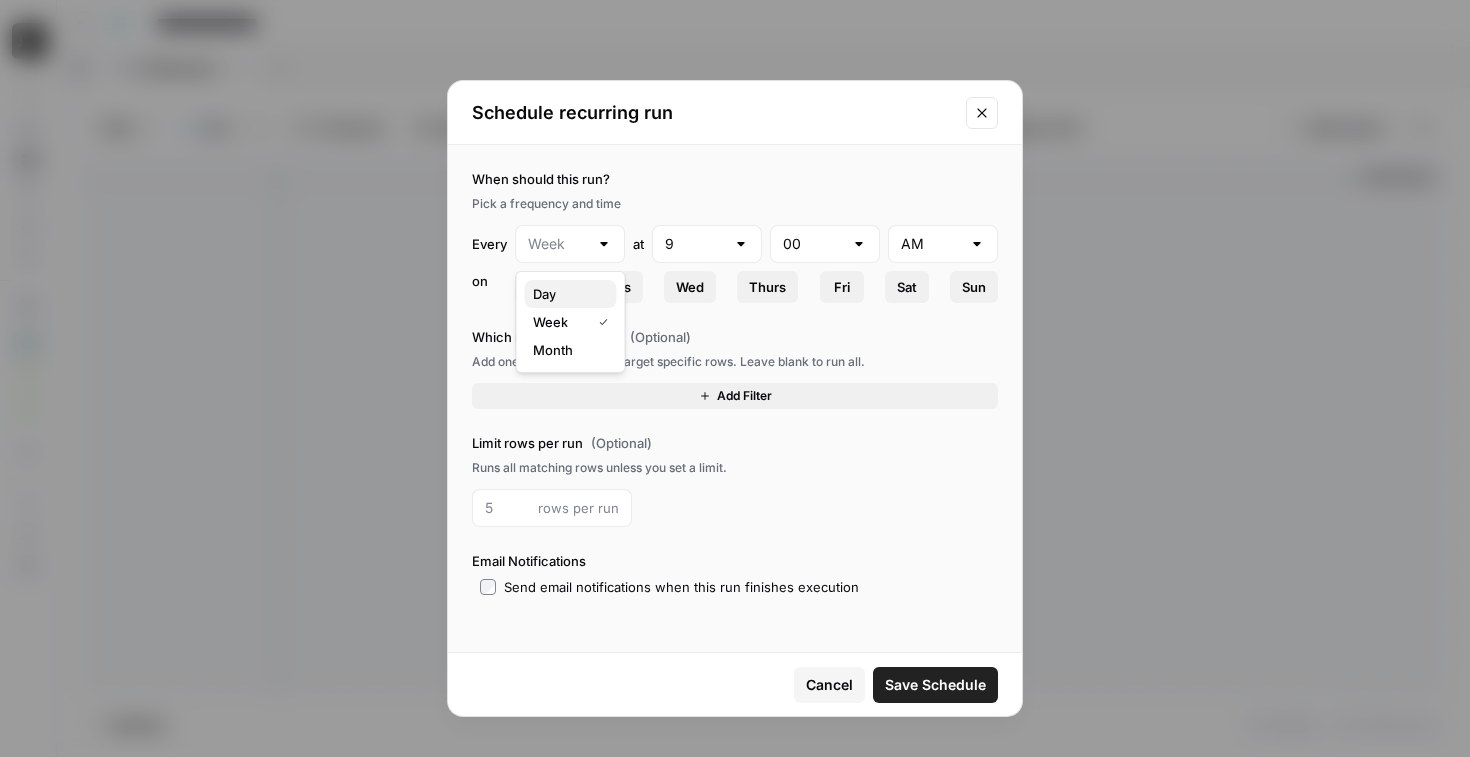 click on "Day" at bounding box center (571, 294) 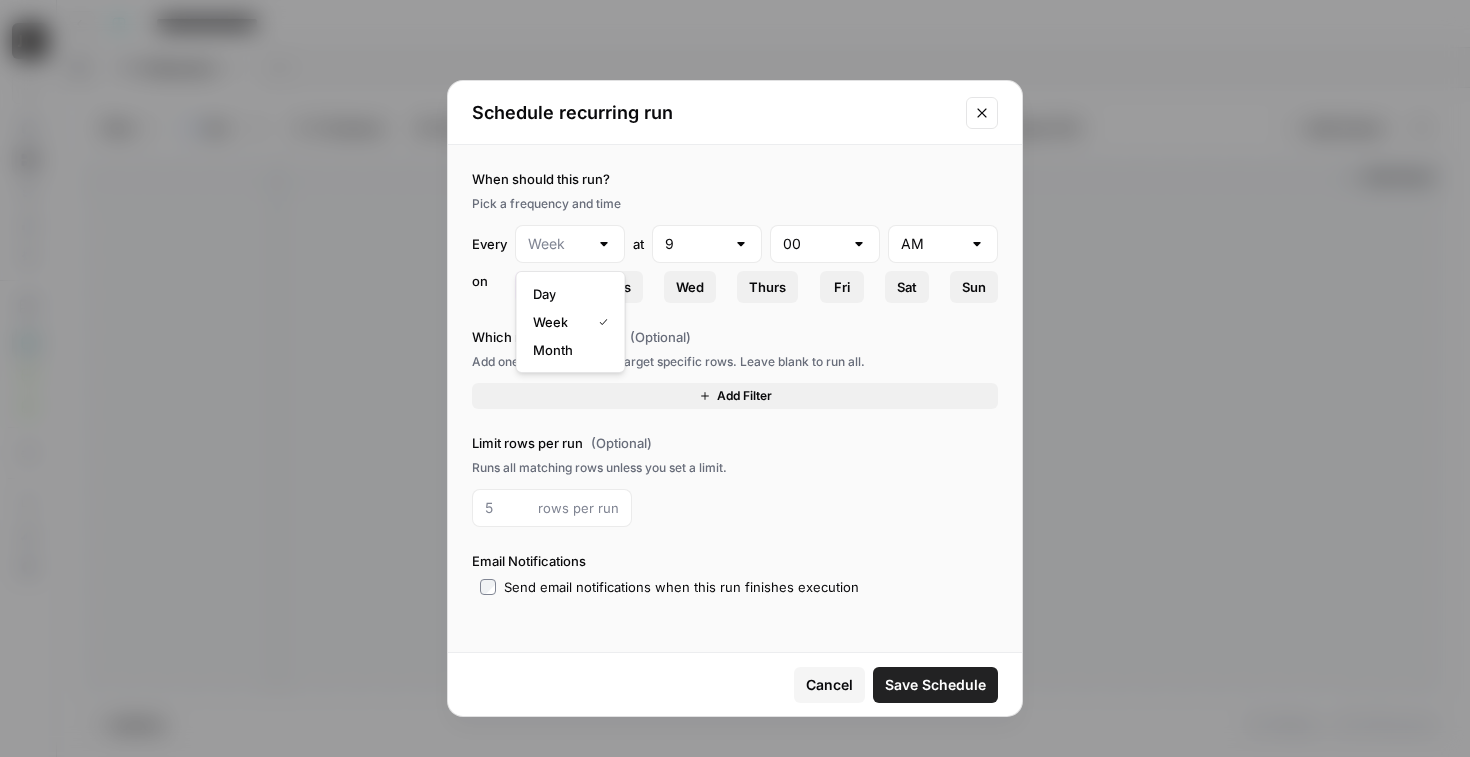 type on "Day" 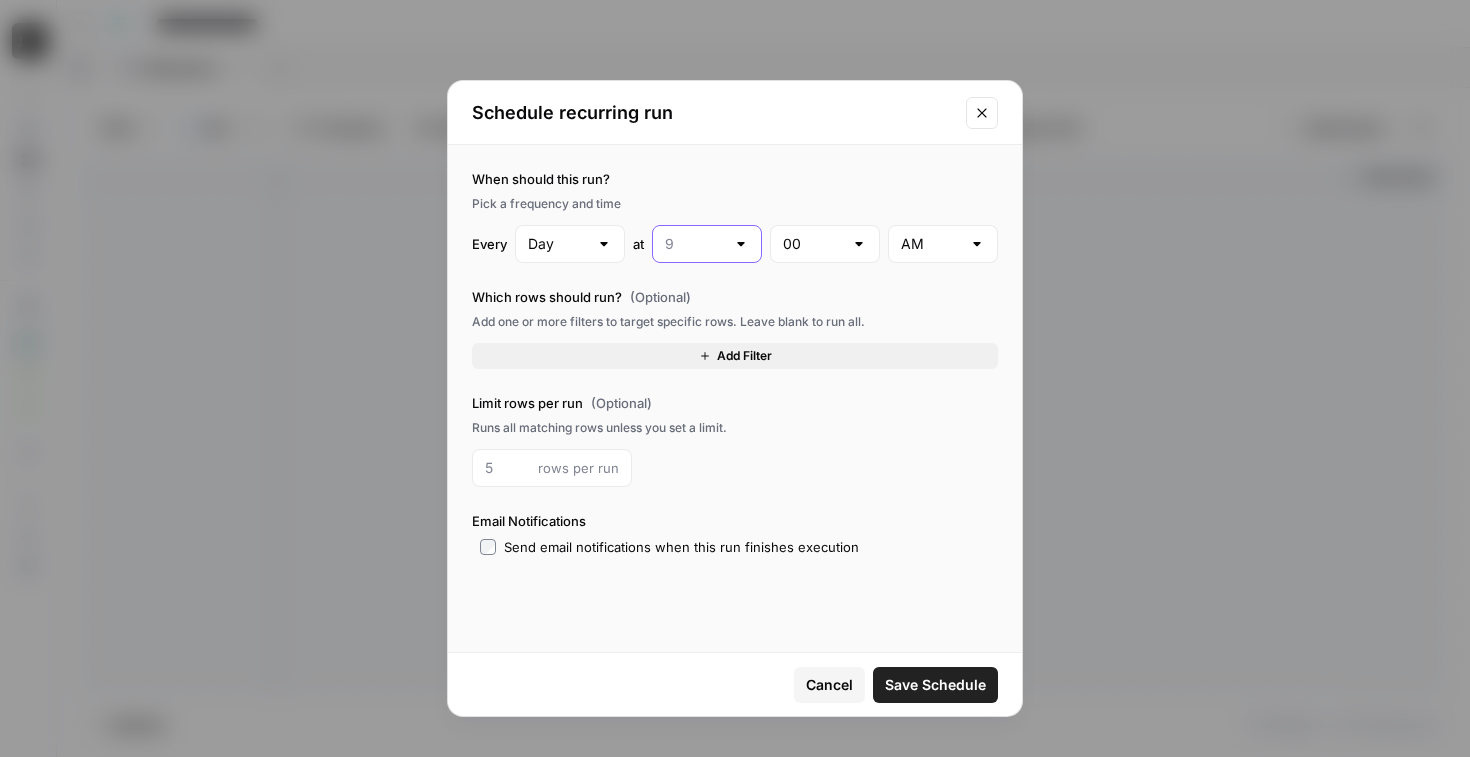 click at bounding box center [695, 244] 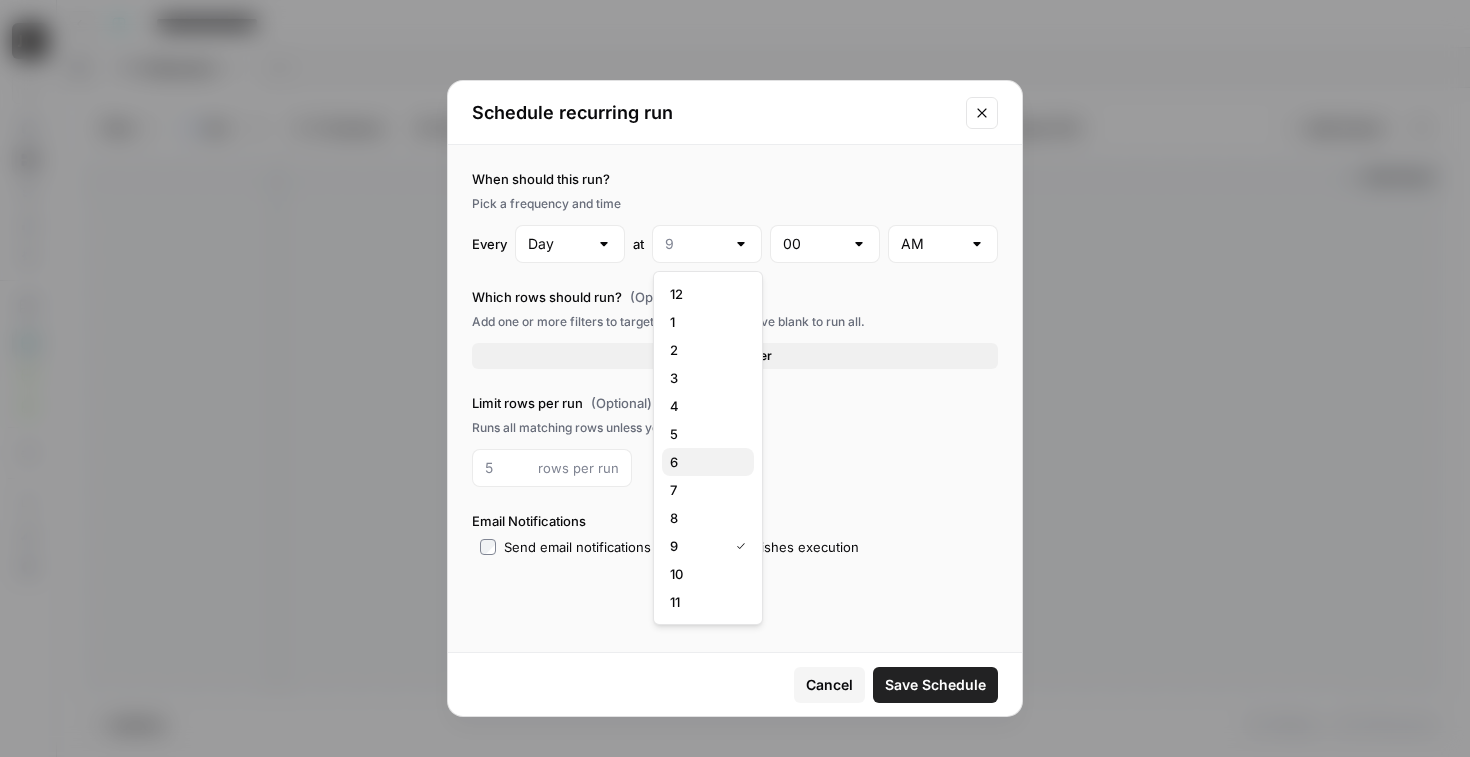 click on "6" at bounding box center (708, 462) 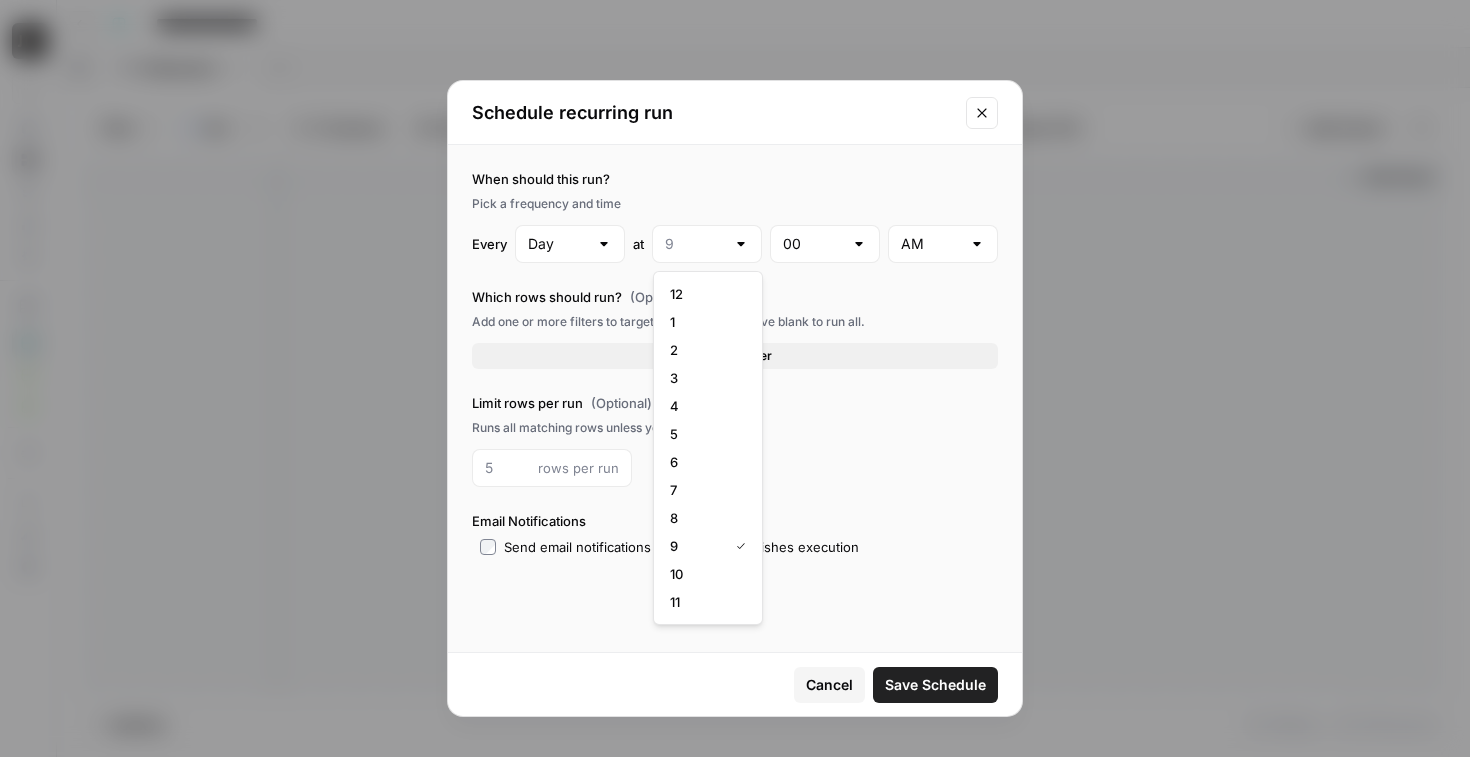 type on "6" 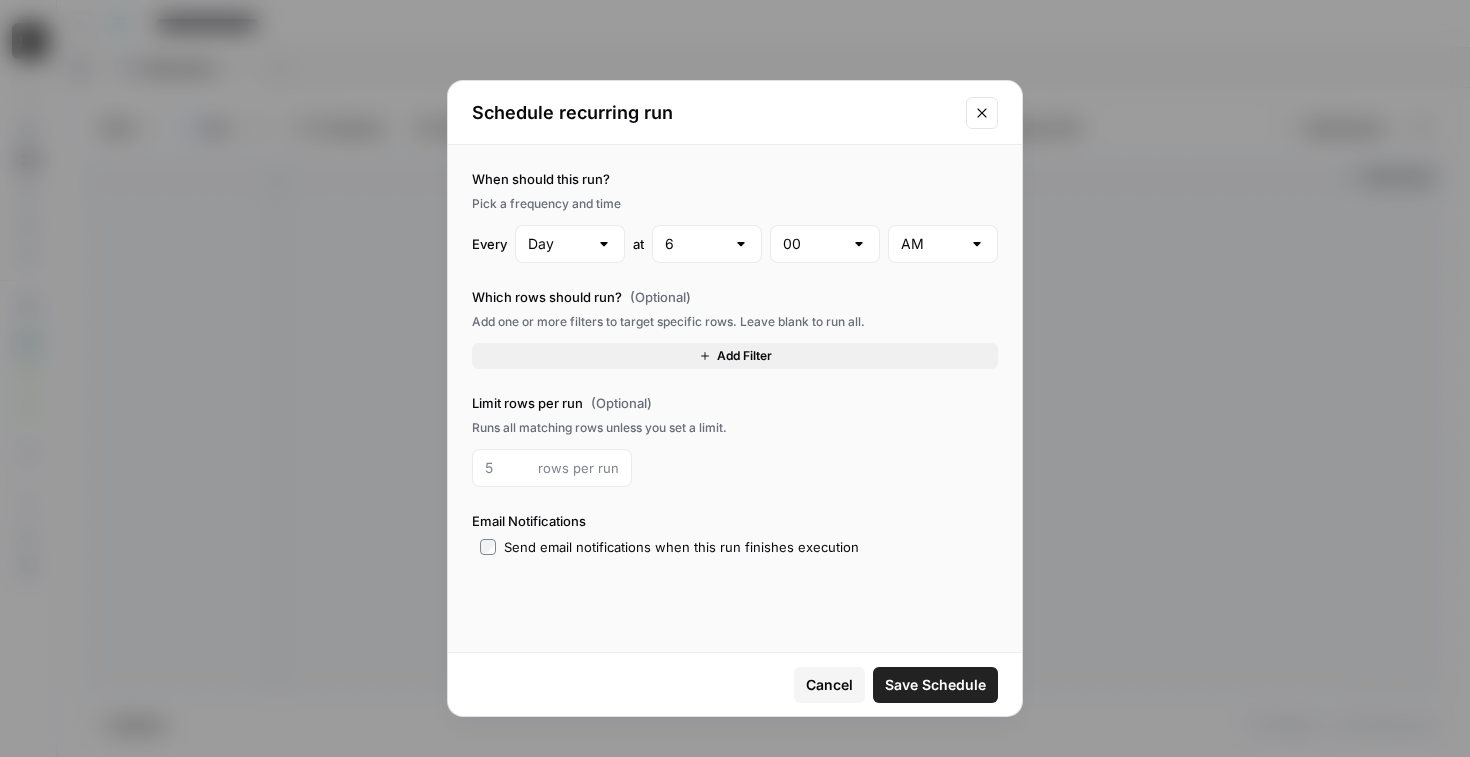 click at bounding box center (859, 244) 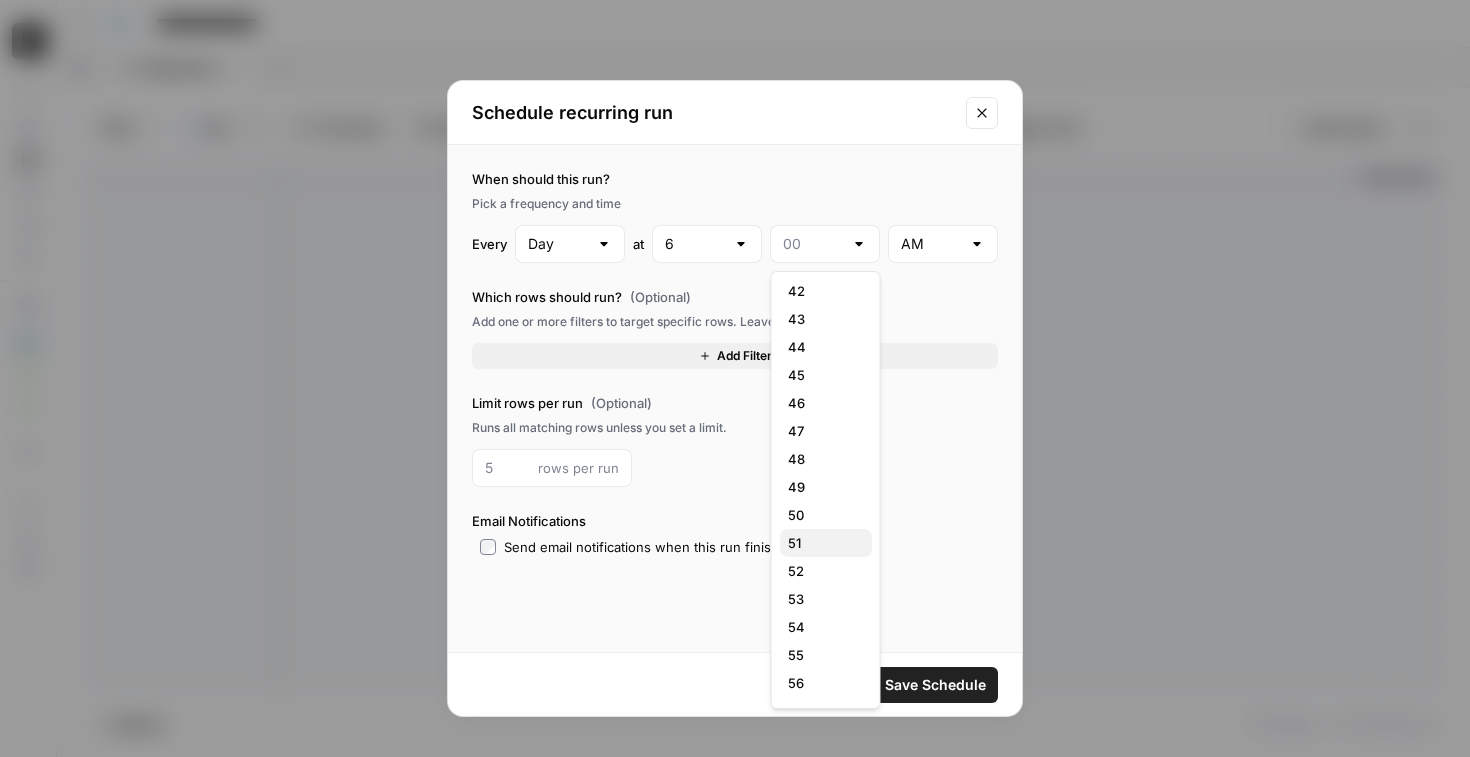 scroll, scrollTop: 1175, scrollLeft: 0, axis: vertical 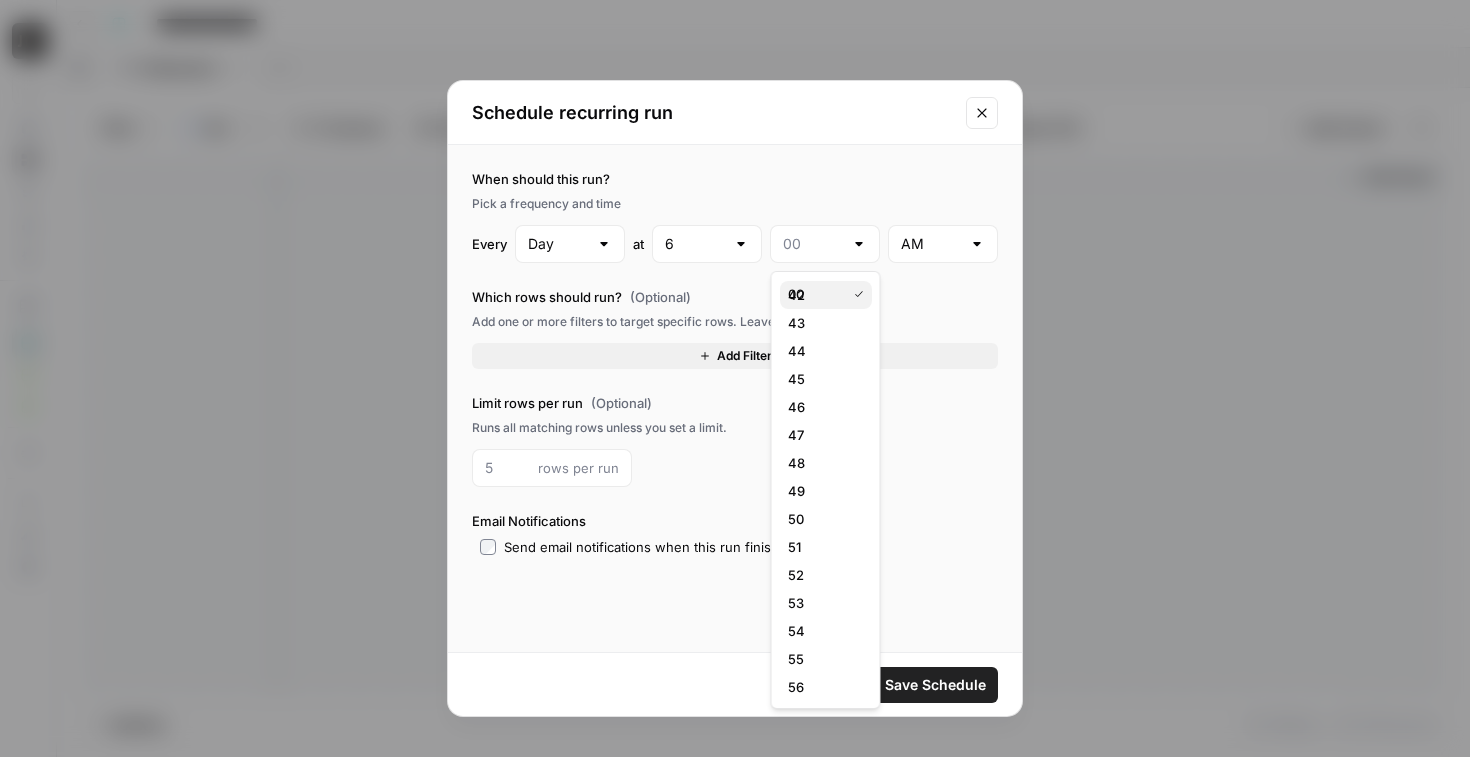 click on "42" at bounding box center [826, 295] 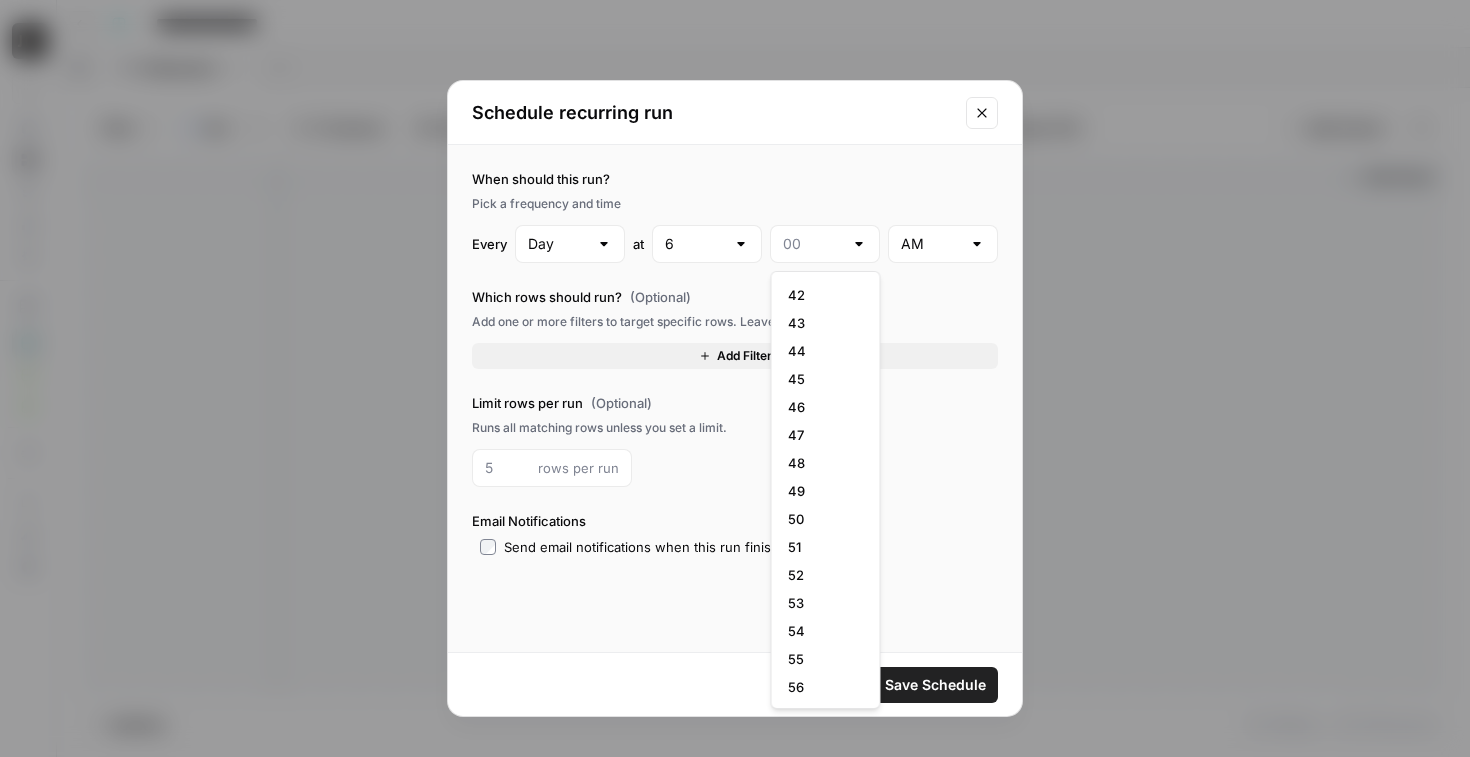 type on "42" 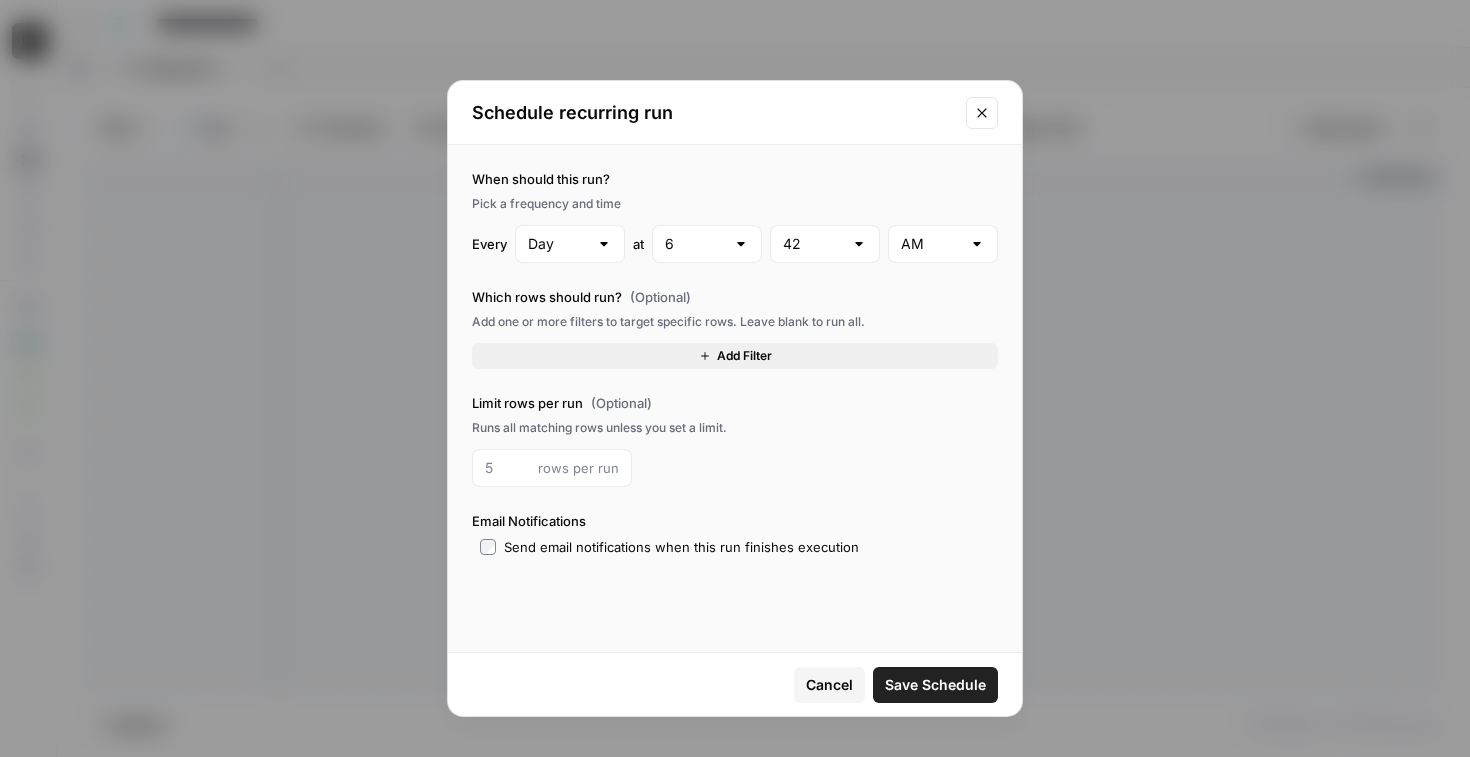 click on "Add Filter" at bounding box center [735, 356] 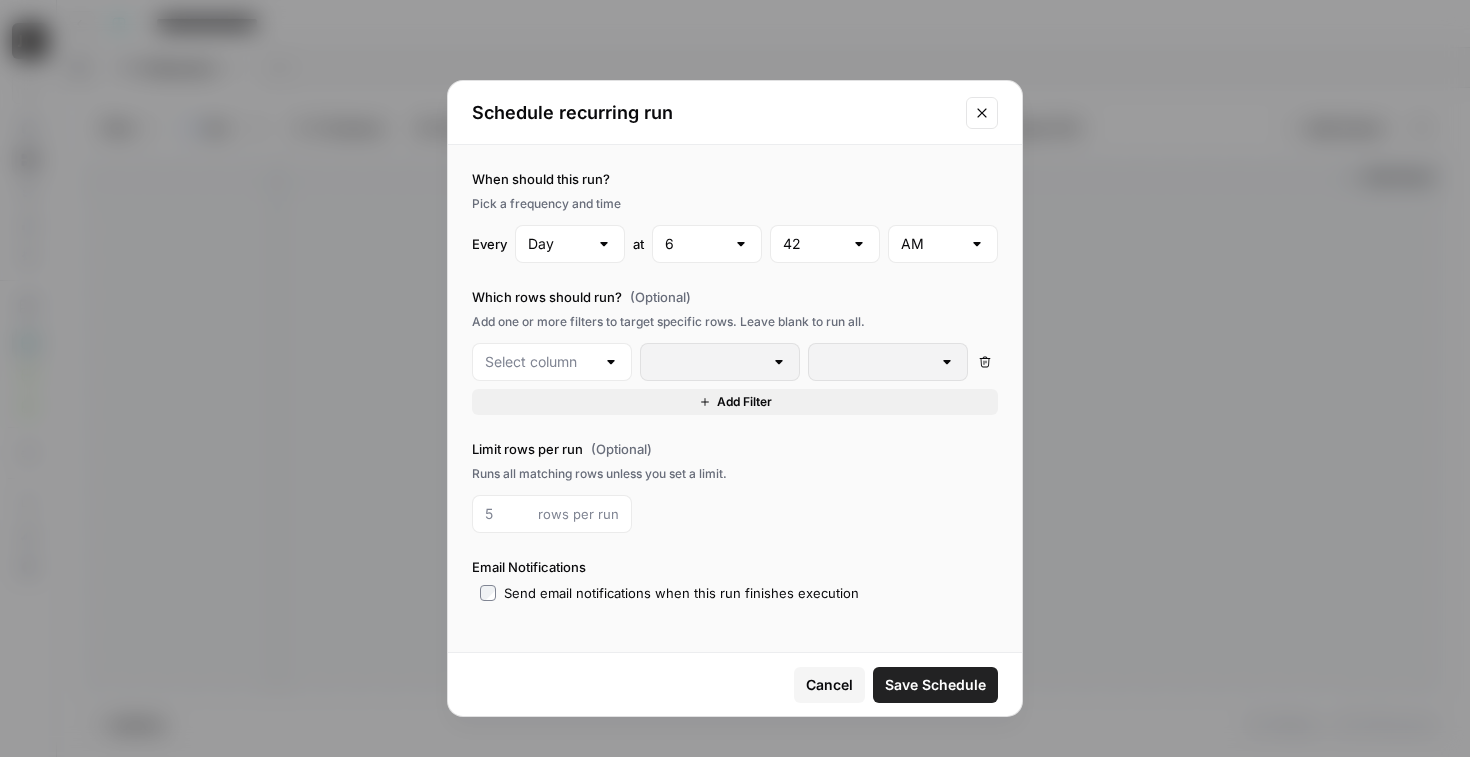 click at bounding box center (552, 362) 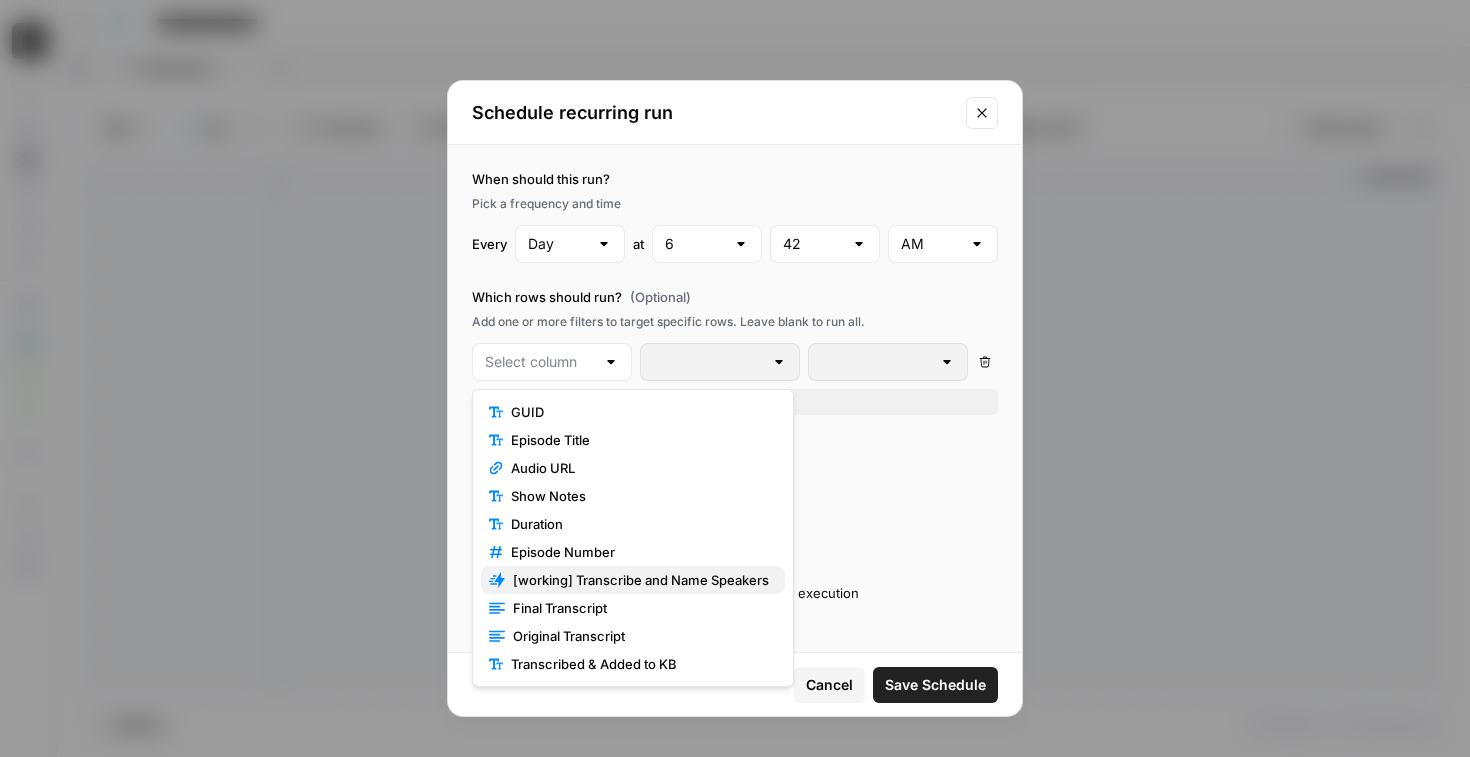 click on "[working] Transcribe and Name Speakers" at bounding box center (641, 580) 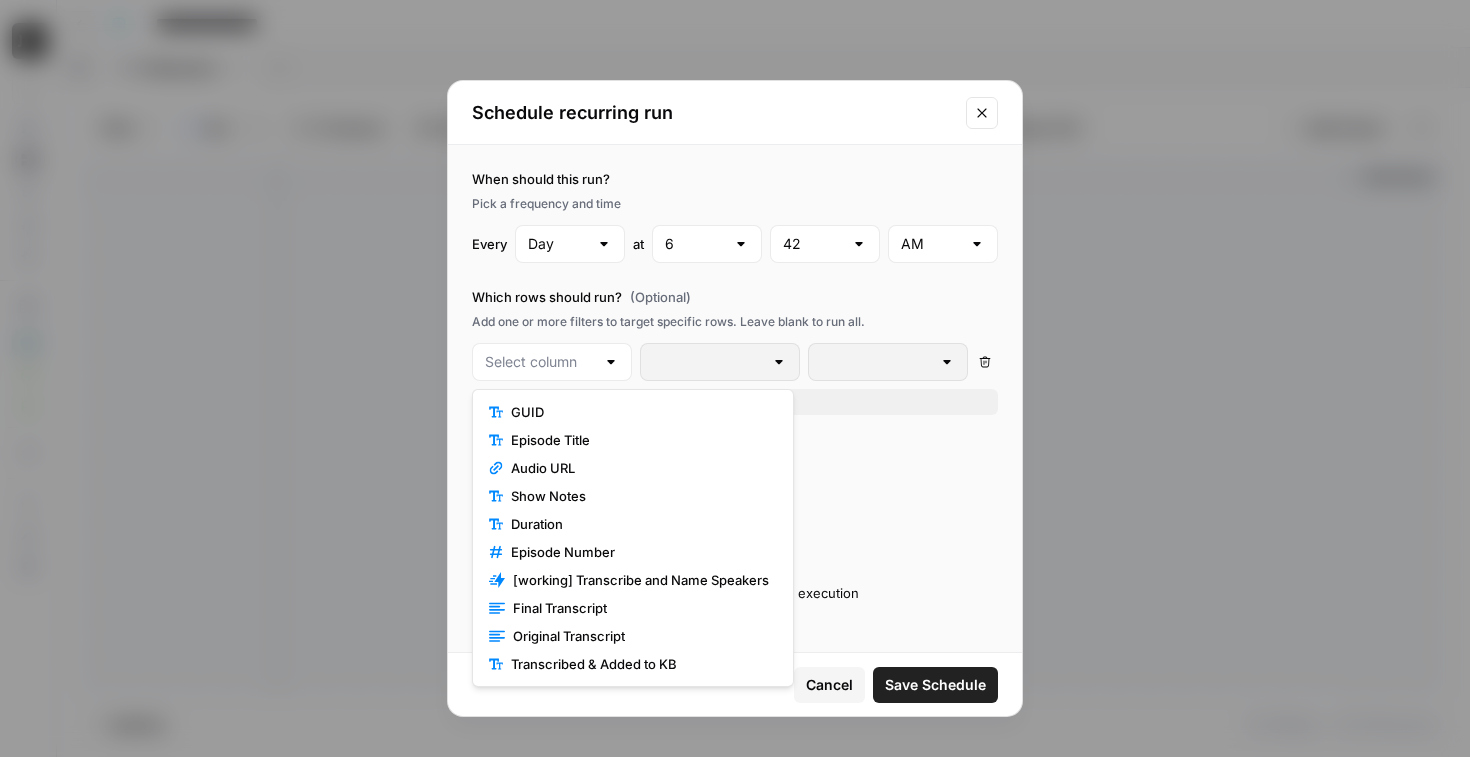 type 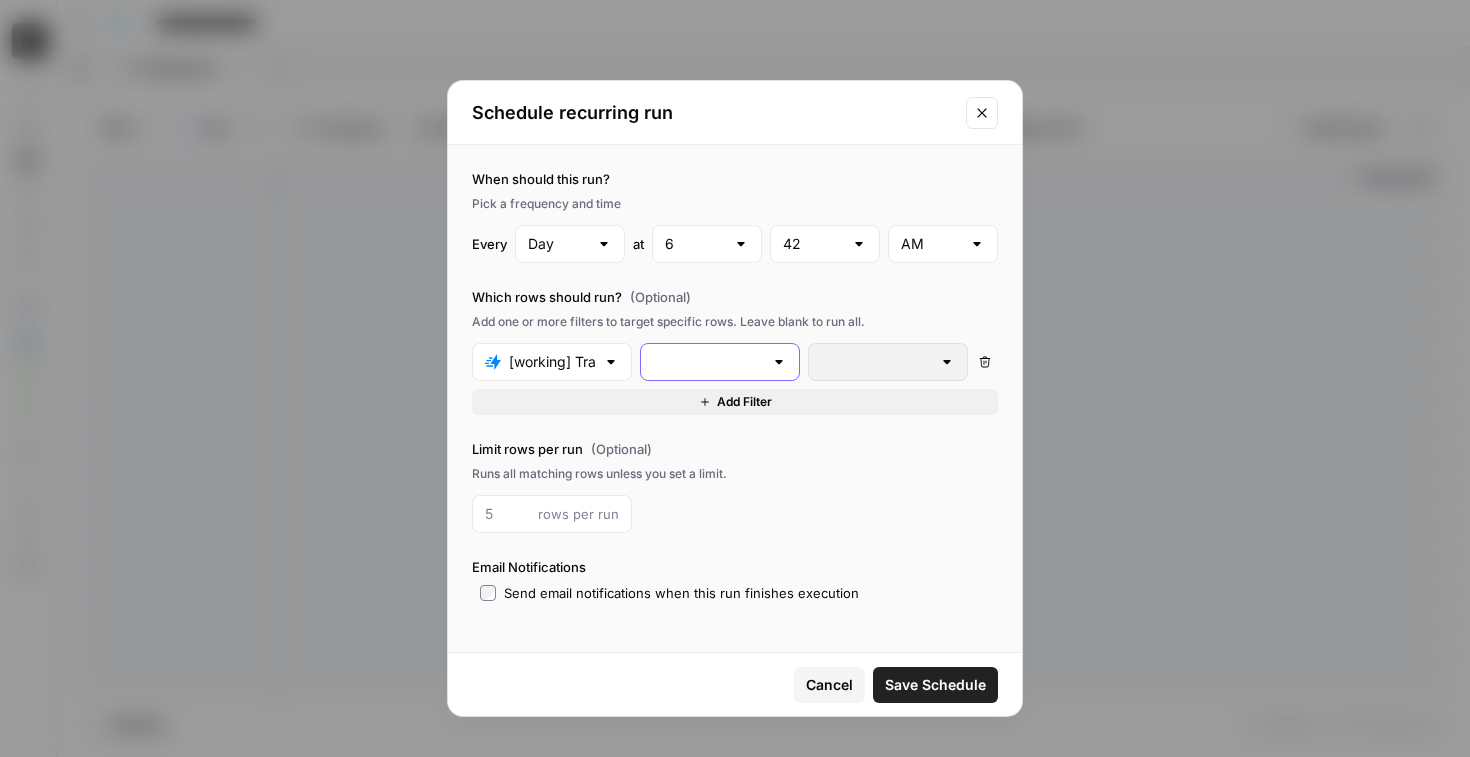 click at bounding box center [708, 362] 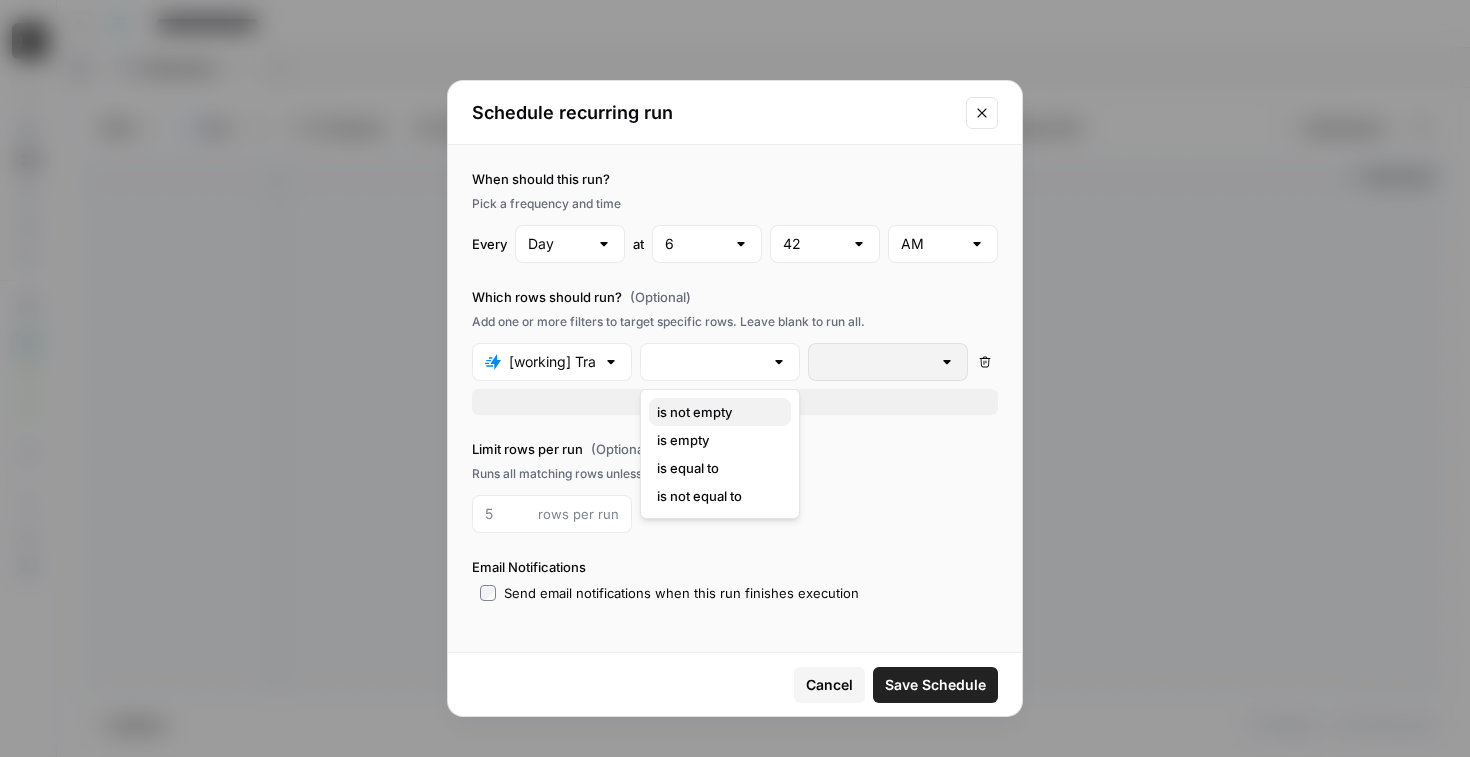 click on "is not empty" at bounding box center (720, 412) 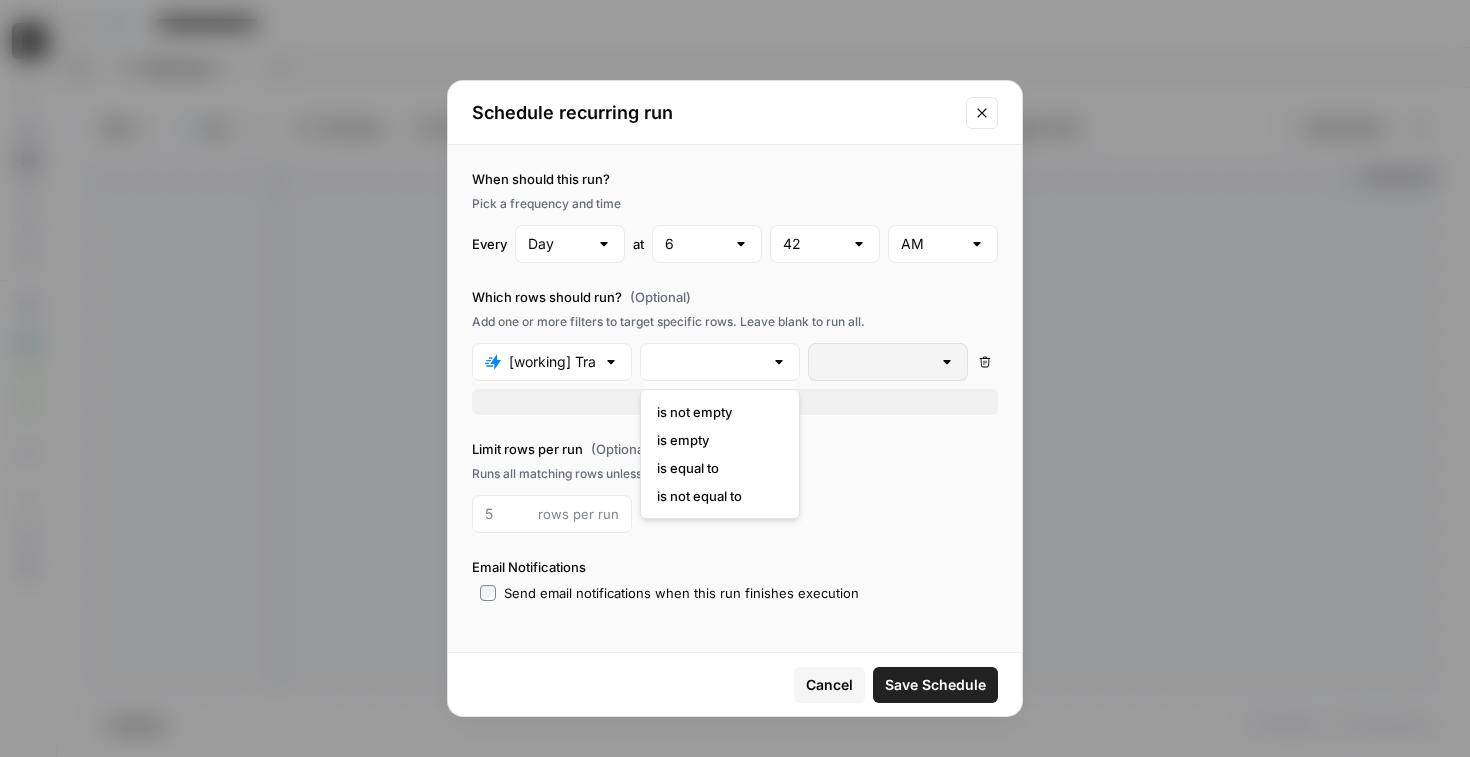 type 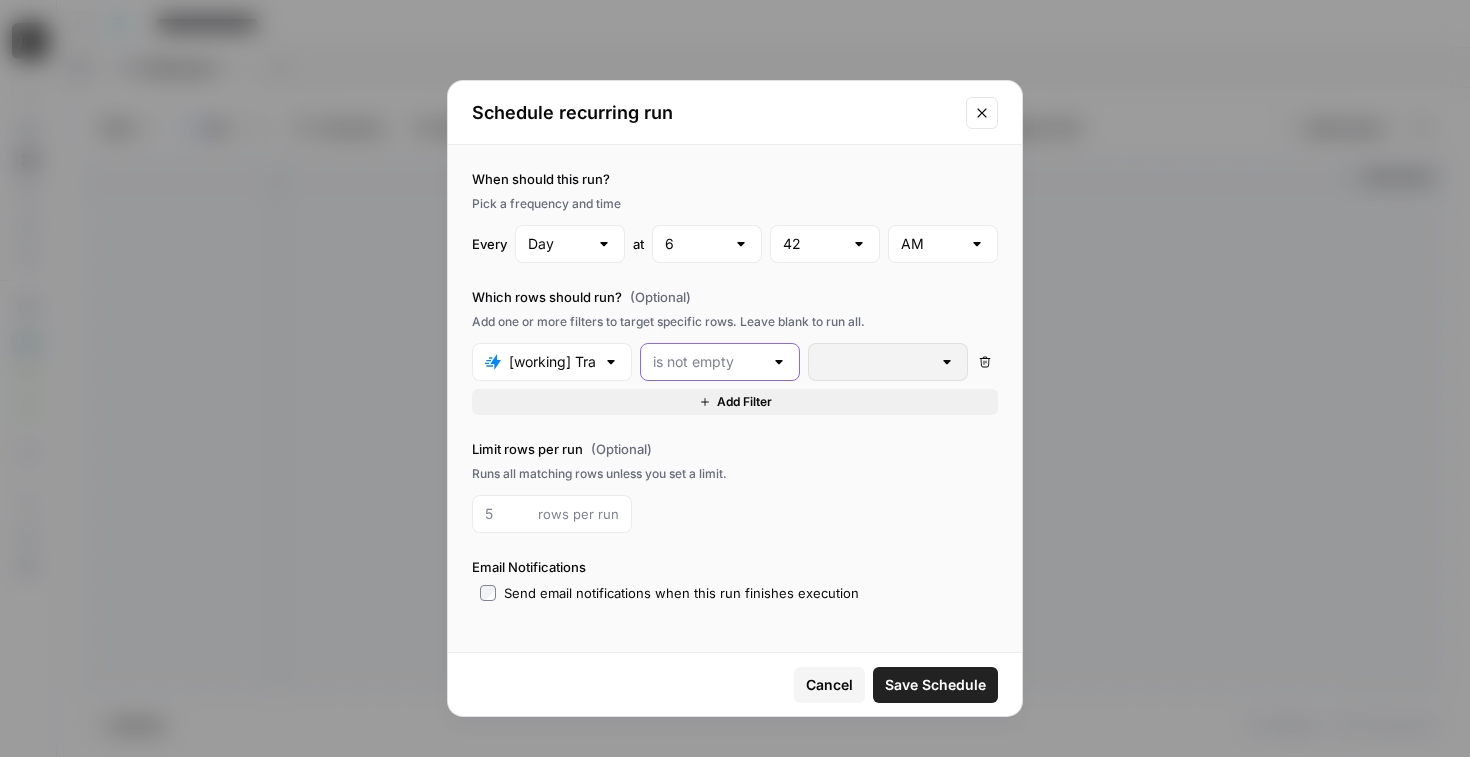 click at bounding box center (708, 362) 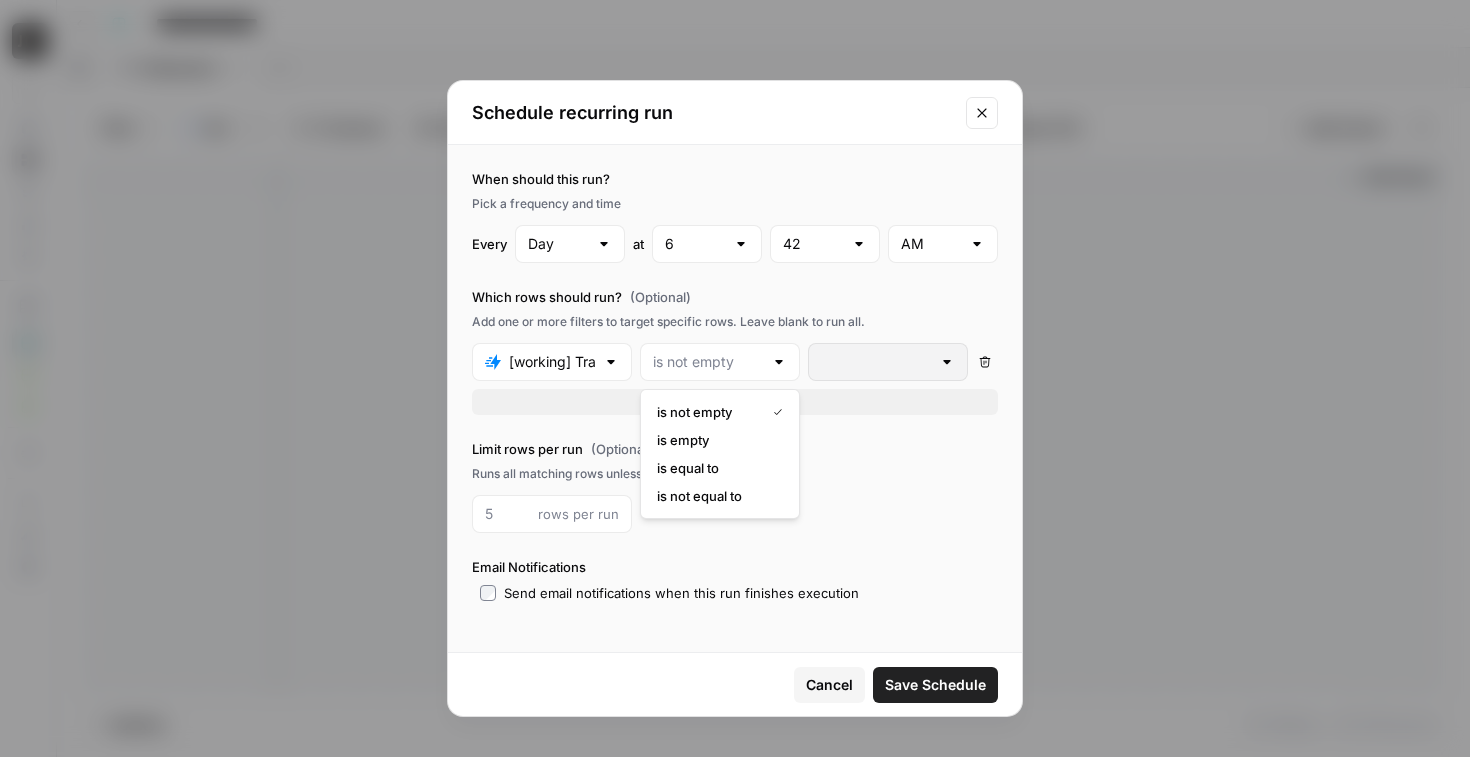 type on "is not empty" 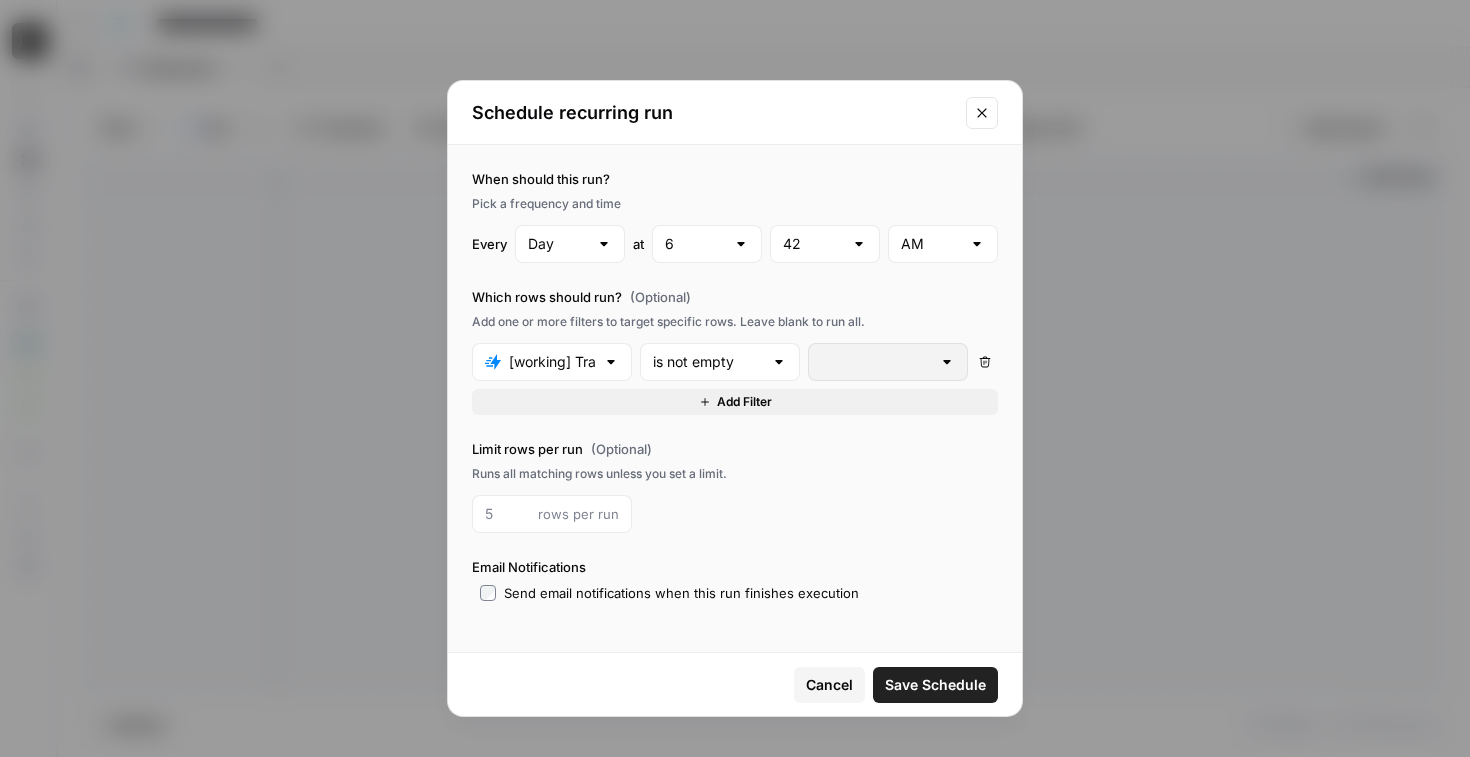 click on "Cancel" at bounding box center [829, 685] 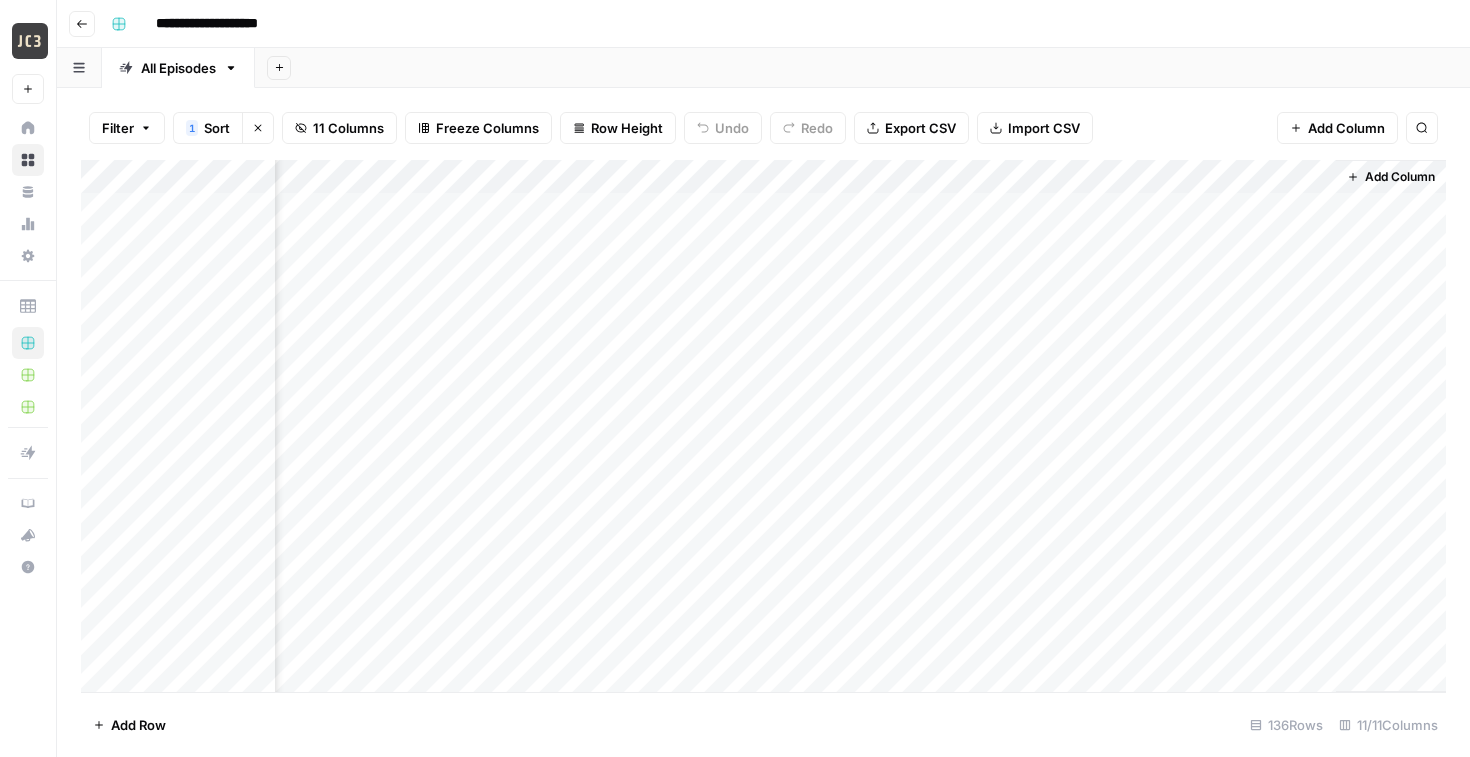scroll, scrollTop: 0, scrollLeft: 1067, axis: horizontal 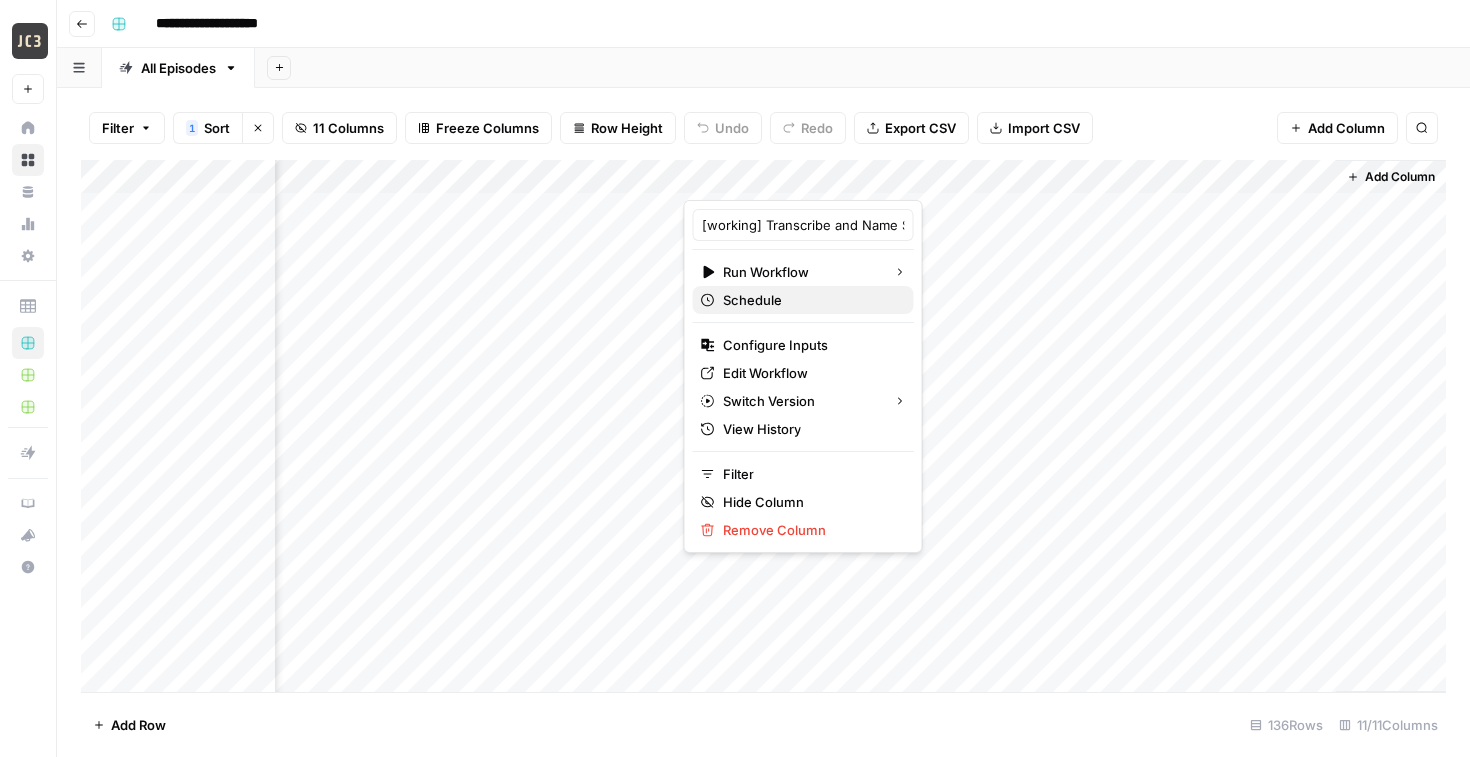 click on "Schedule" at bounding box center [752, 300] 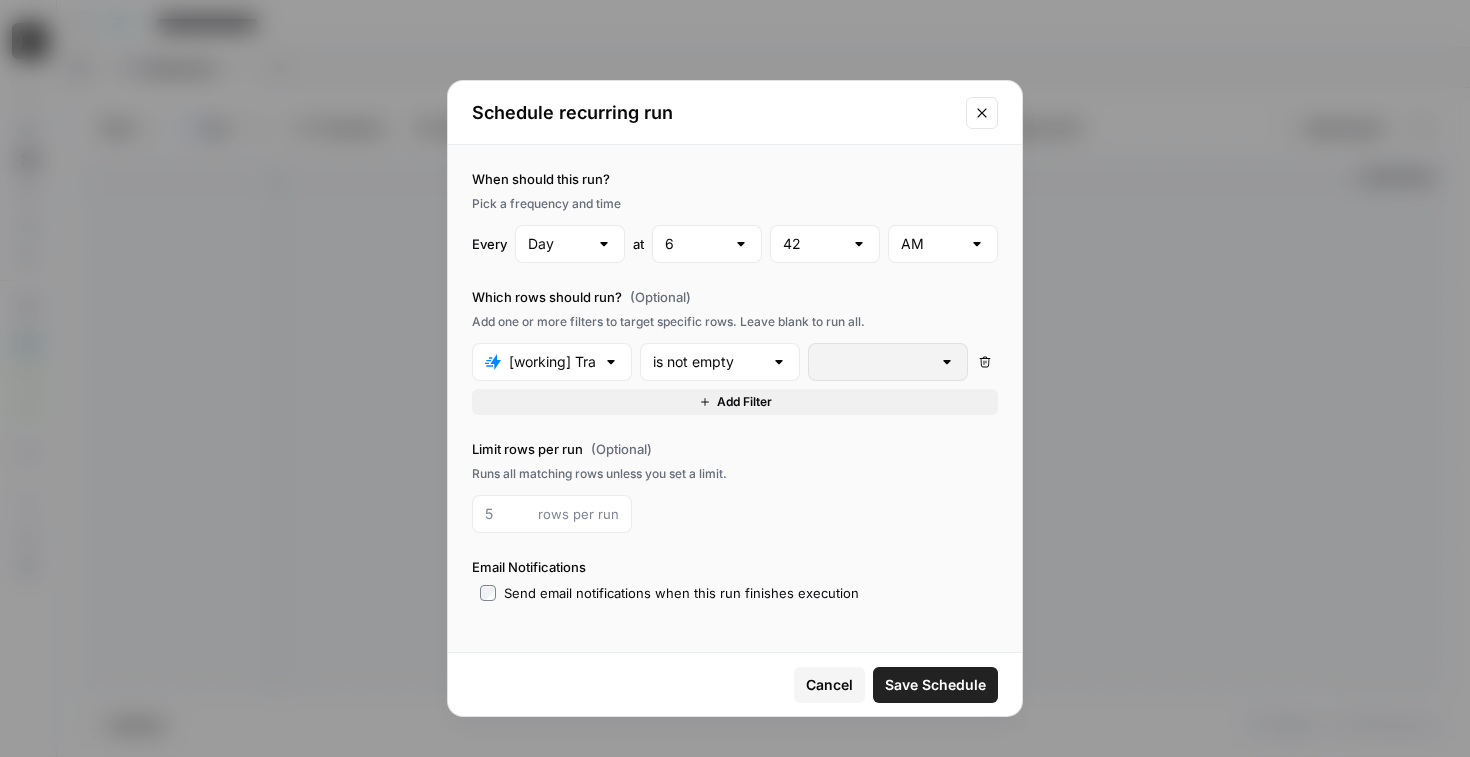 click at bounding box center (982, 113) 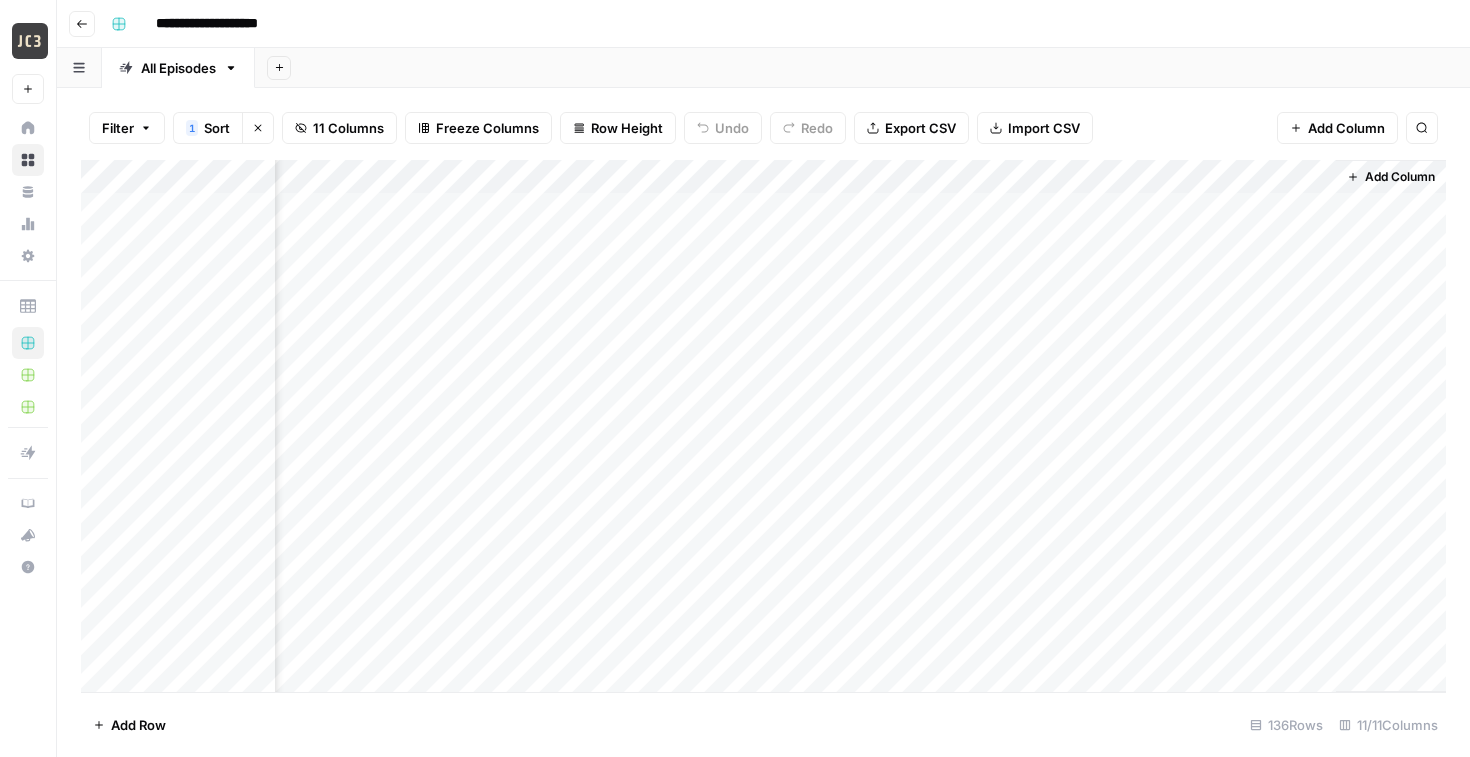 click on "Add Column" at bounding box center [763, 426] 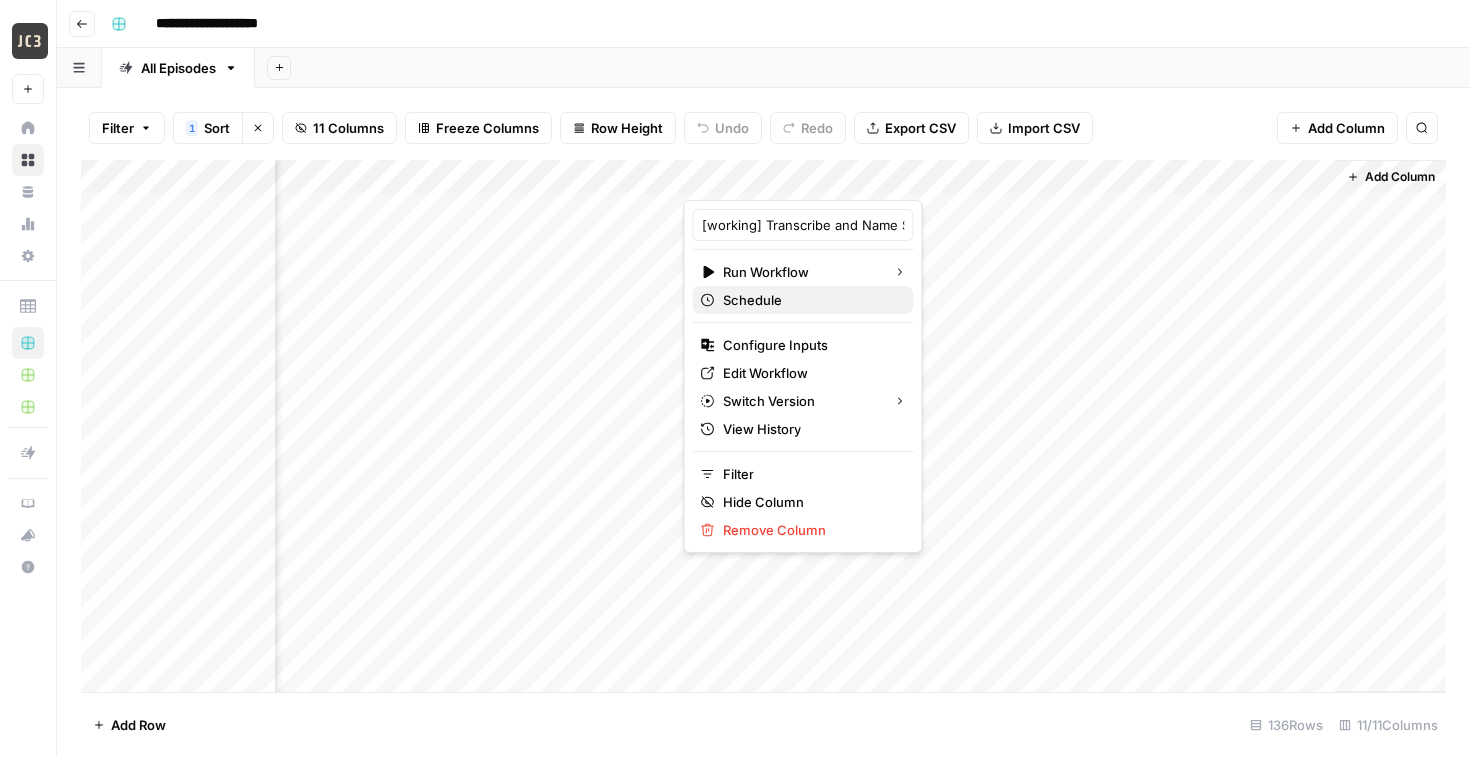 click on "Schedule" at bounding box center [752, 300] 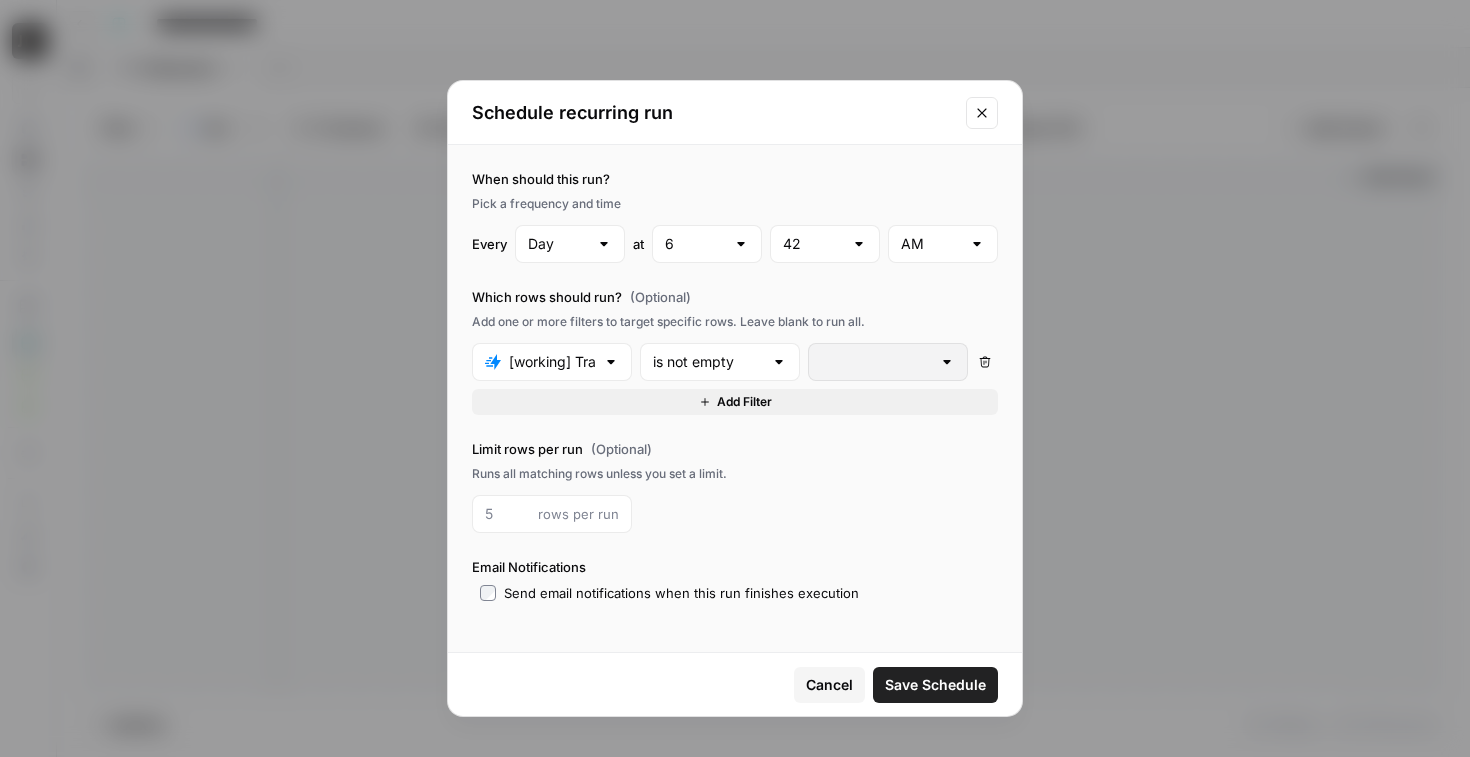 click on "[working] Transcribe and Name Speakers" at bounding box center [552, 362] 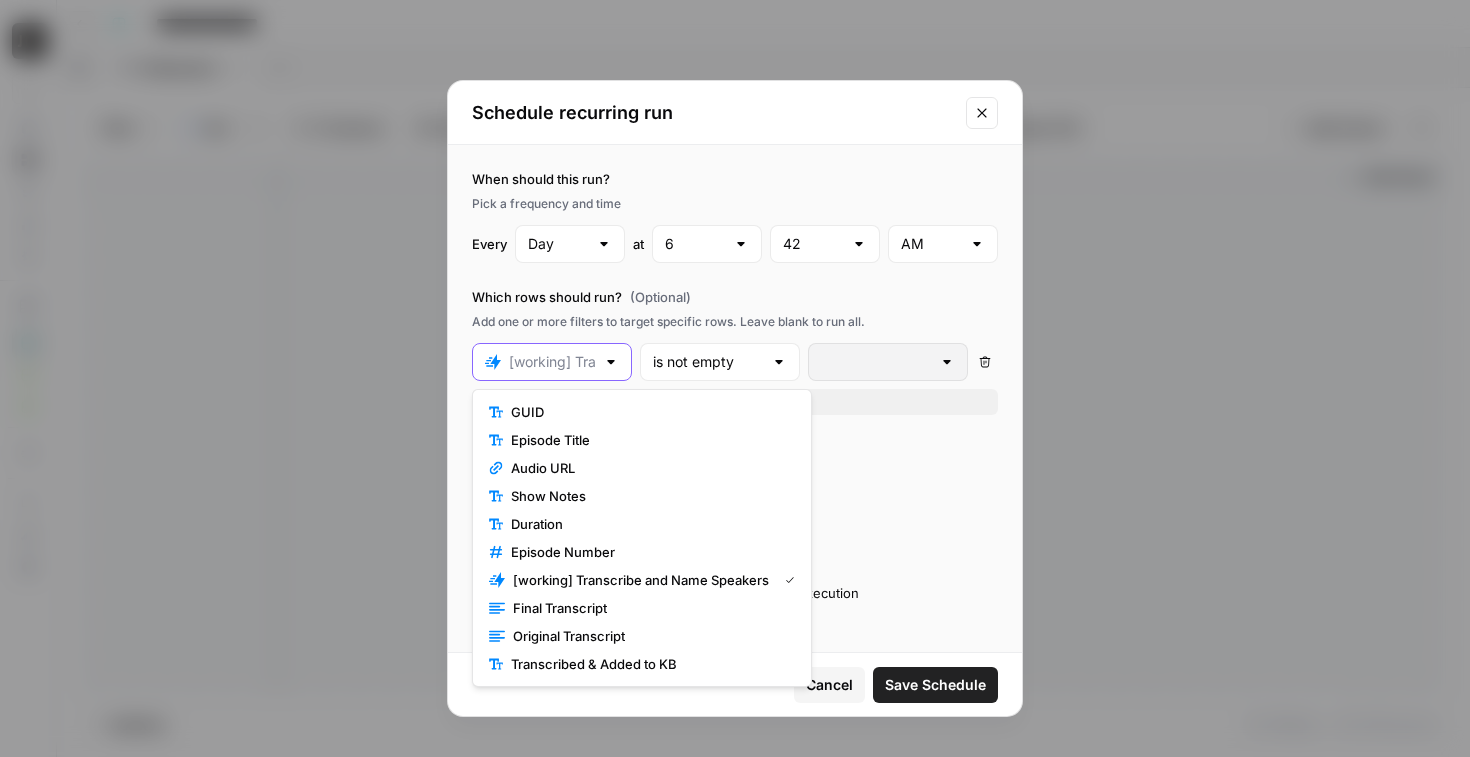 scroll, scrollTop: 0, scrollLeft: 0, axis: both 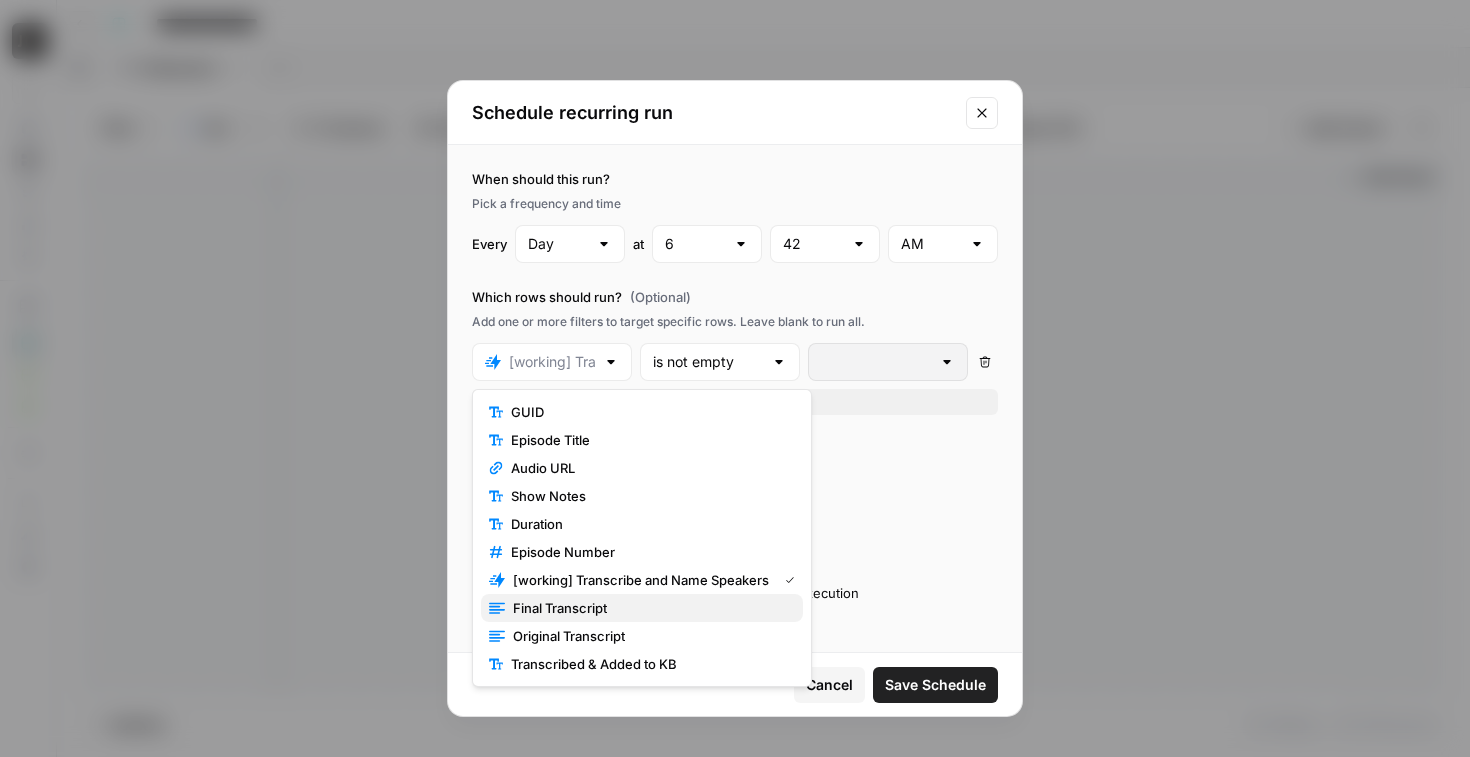 click on "Final Transcript" at bounding box center (560, 608) 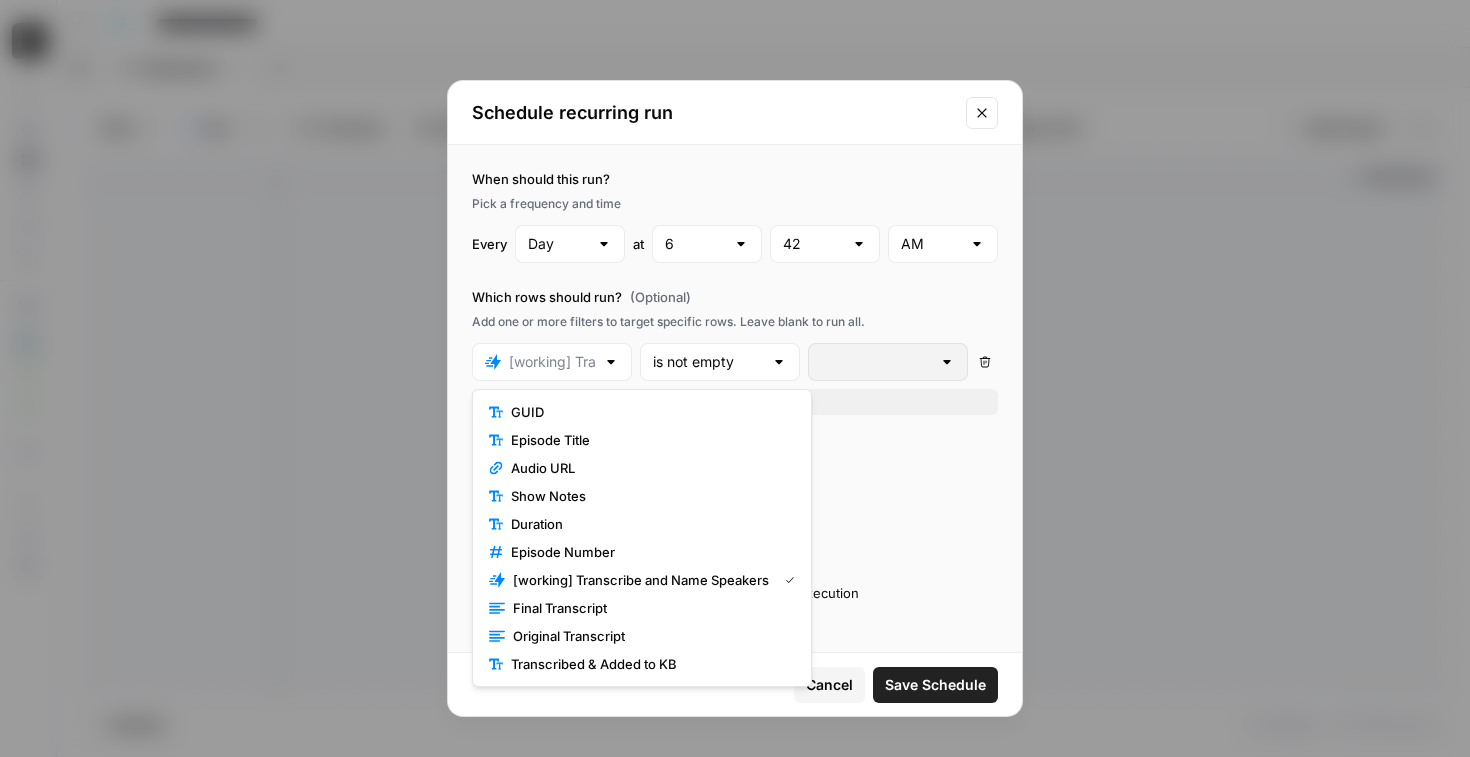 type on "Final Transcript" 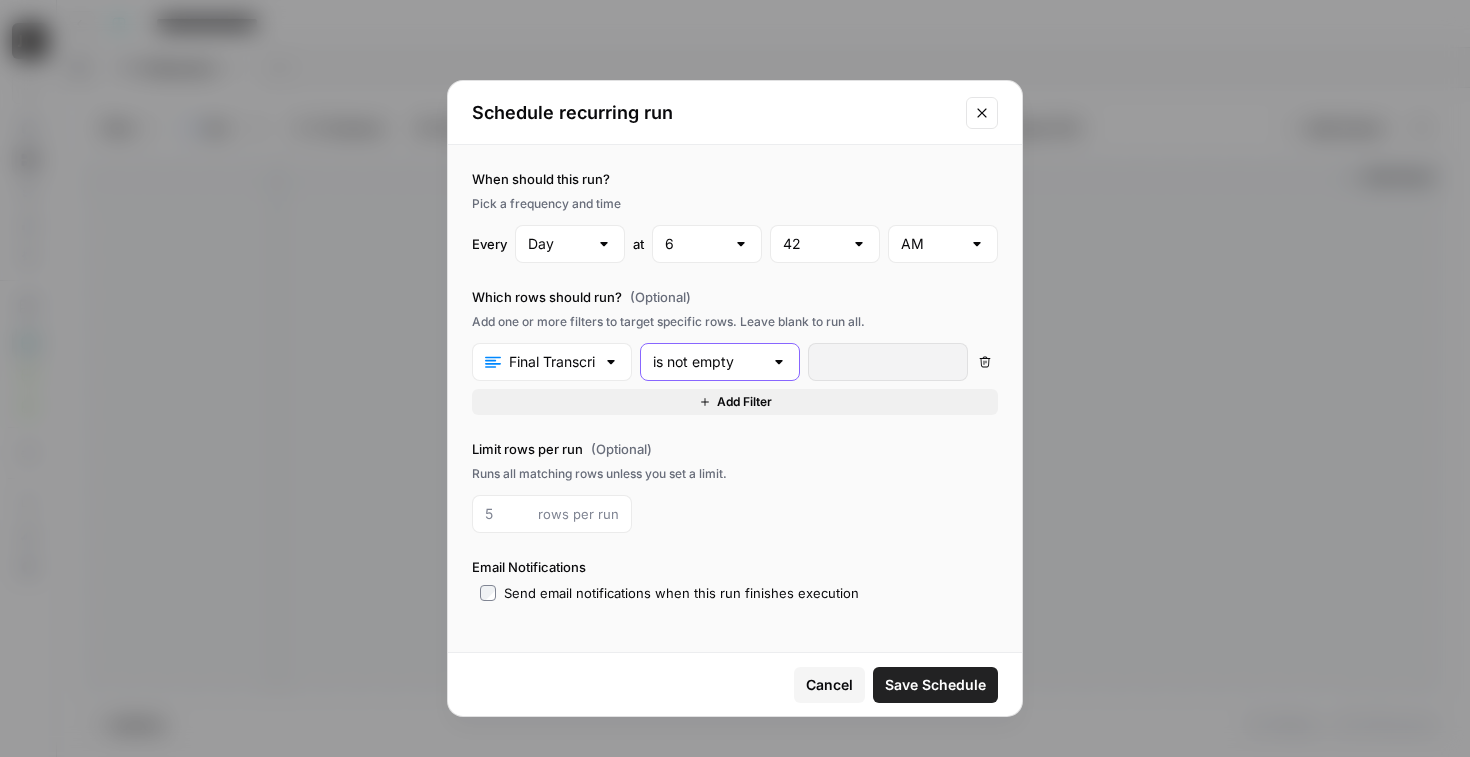 type 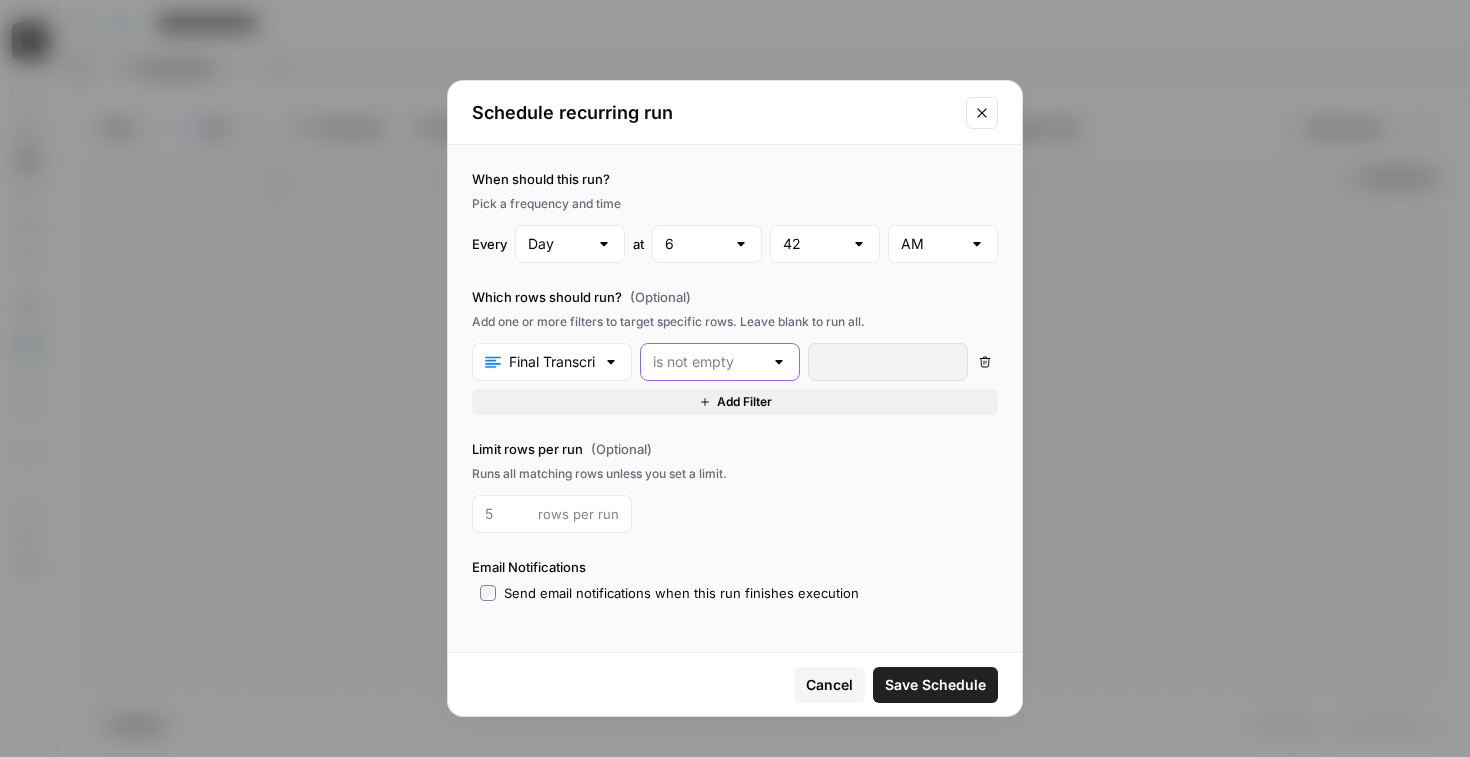 click at bounding box center (708, 362) 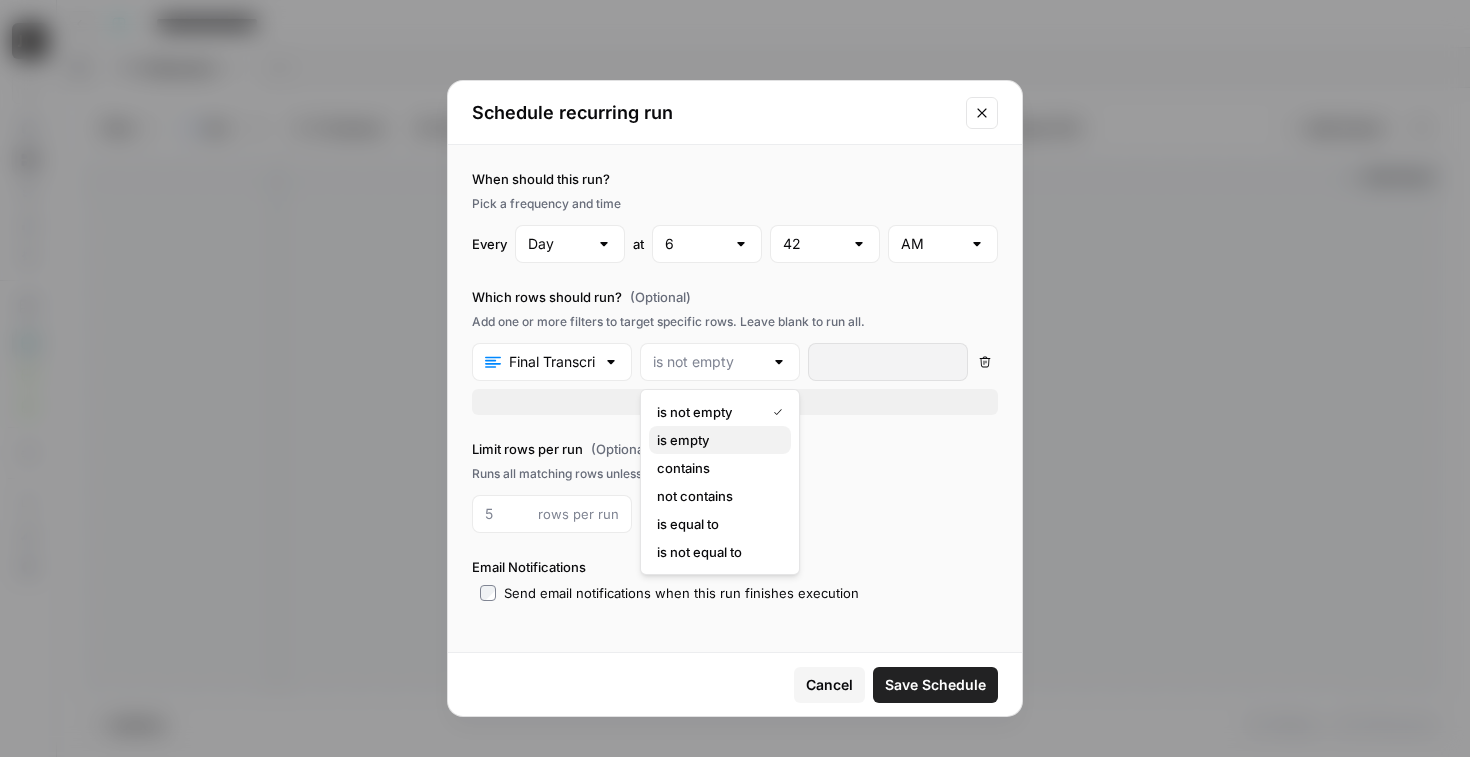 click on "is empty" at bounding box center [720, 440] 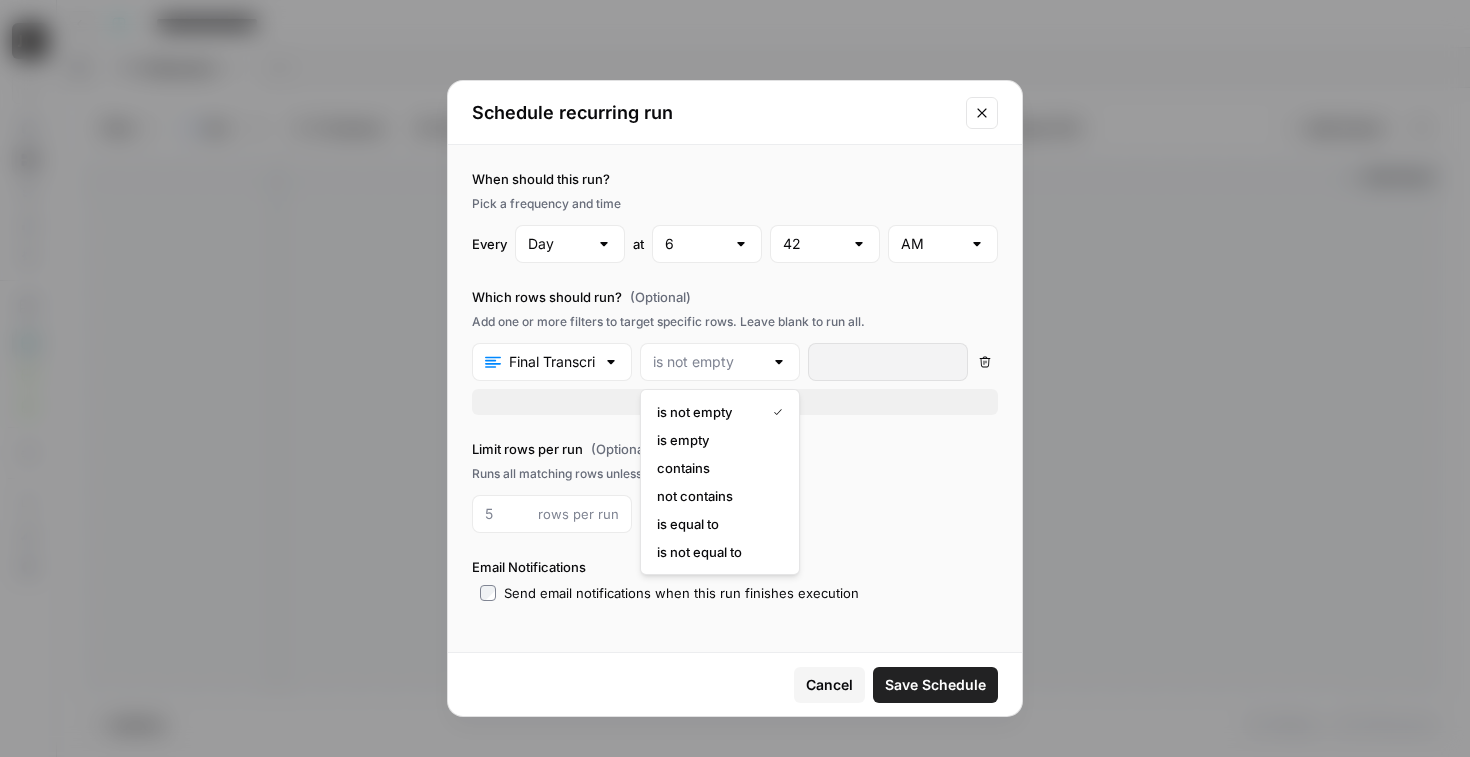 type 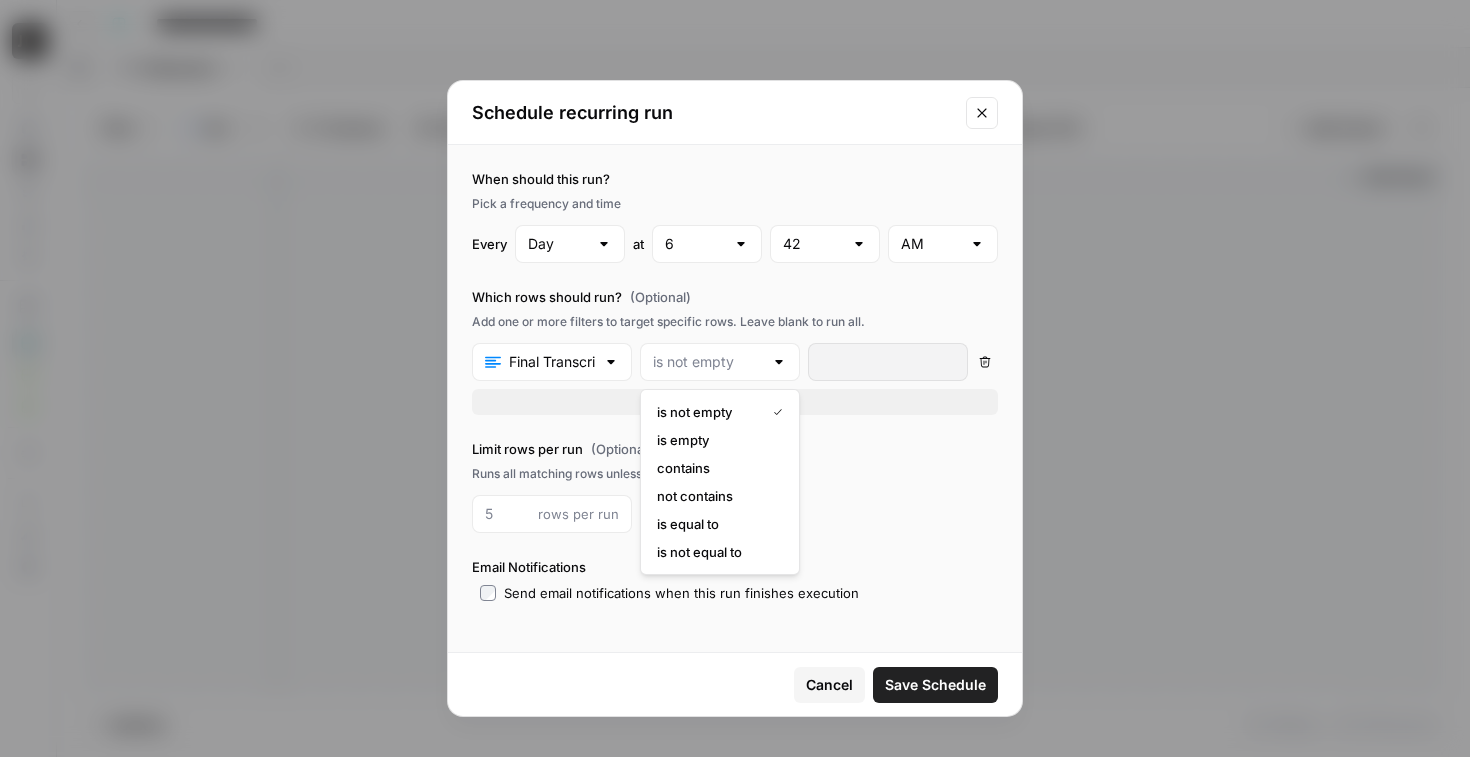 type on "is empty" 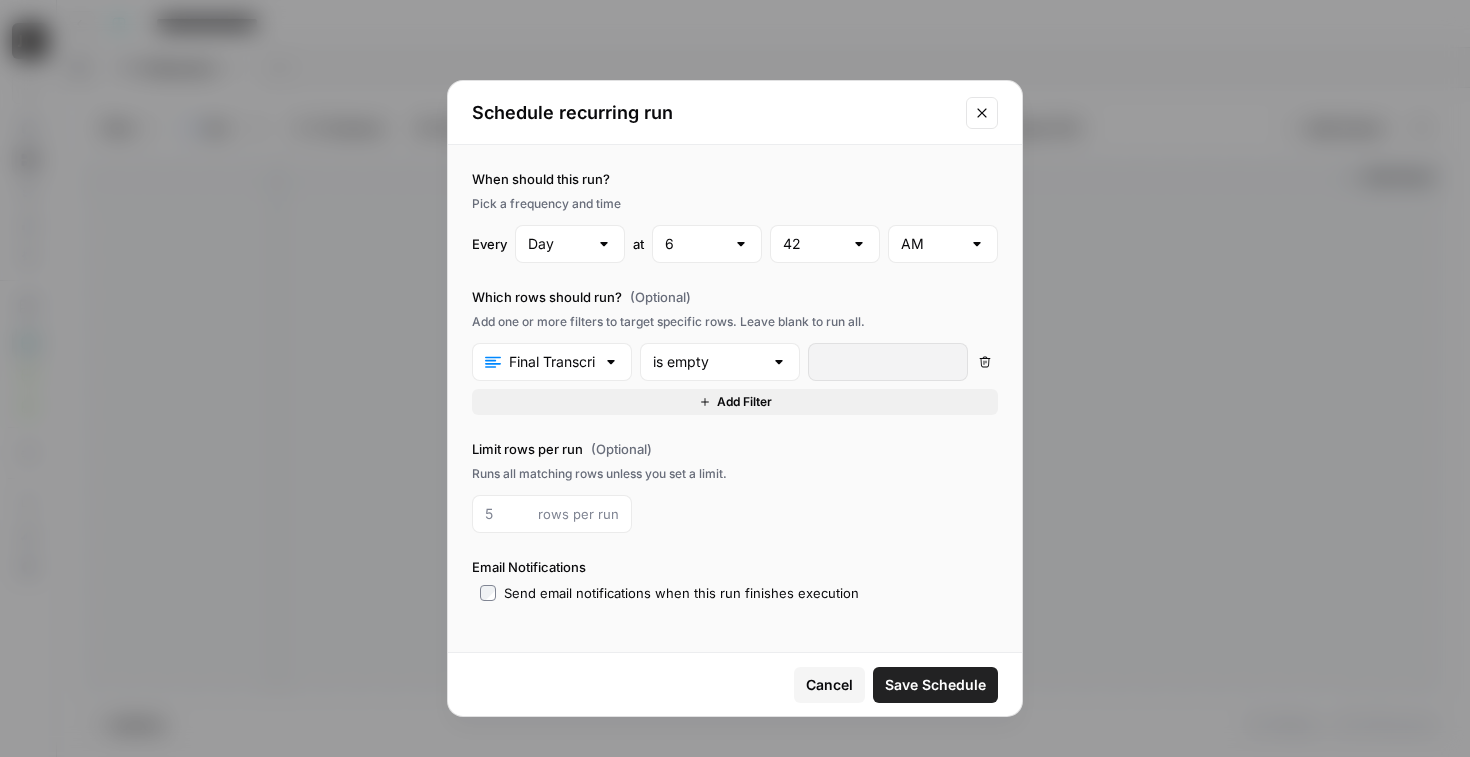 click on "Save Schedule" at bounding box center [935, 685] 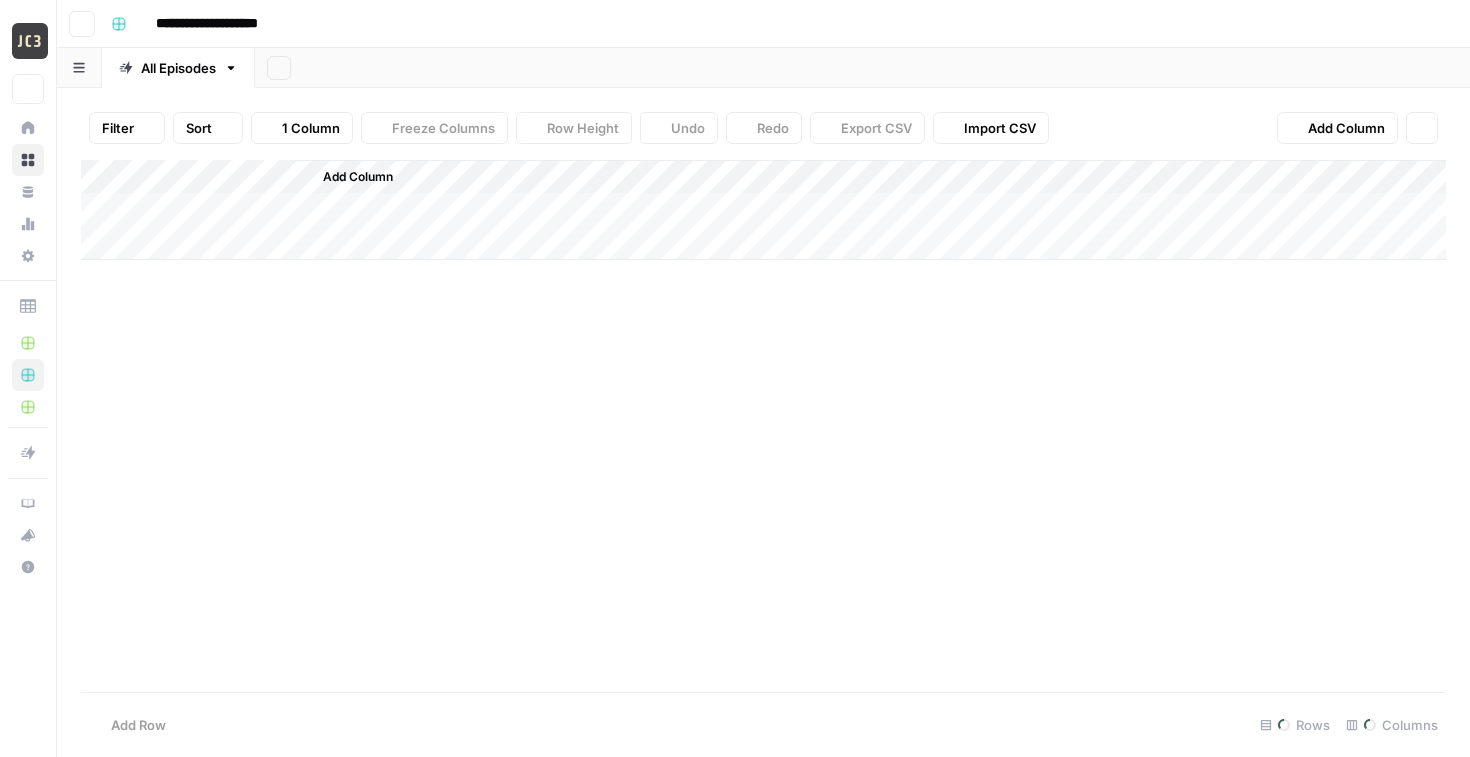 scroll, scrollTop: 0, scrollLeft: 0, axis: both 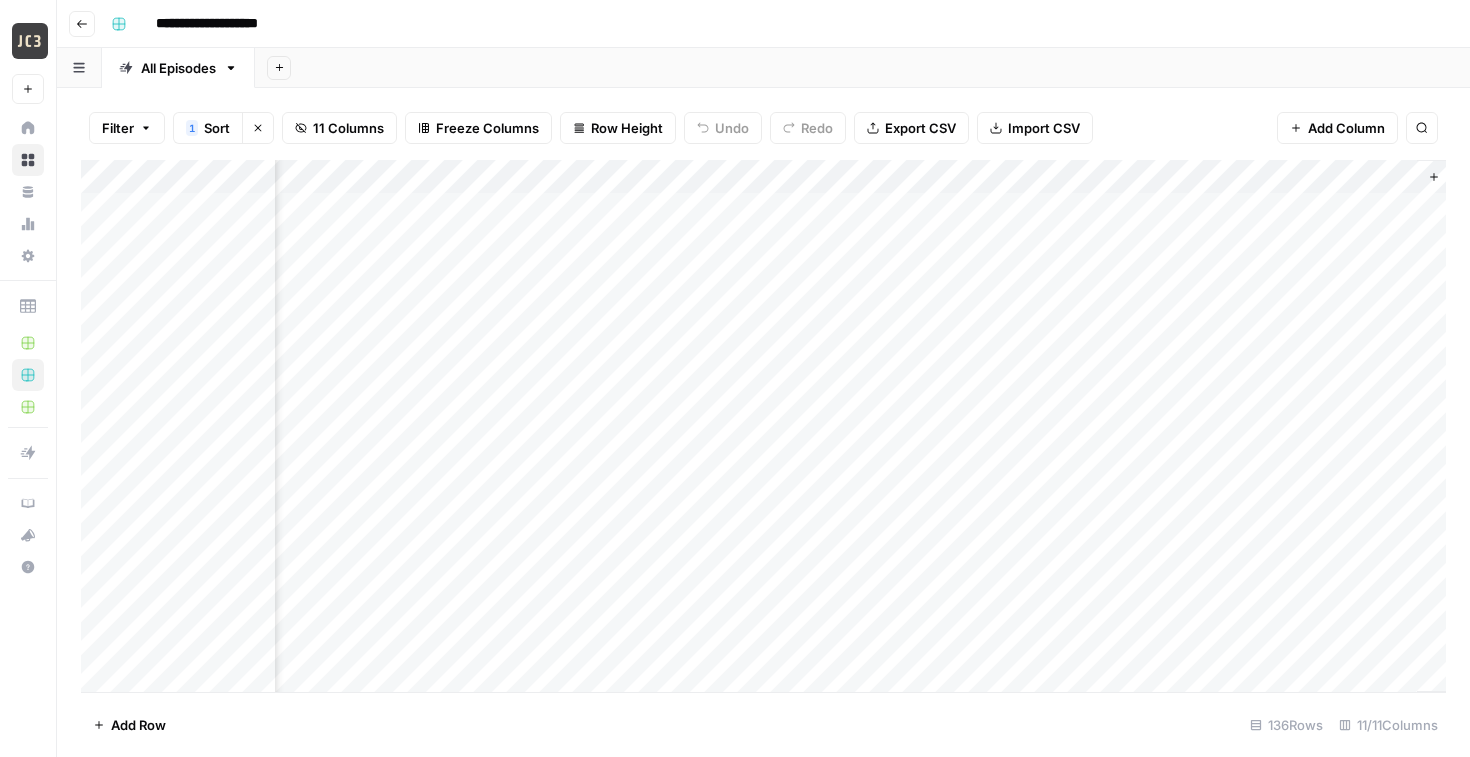 click on "Add Column" at bounding box center [763, 426] 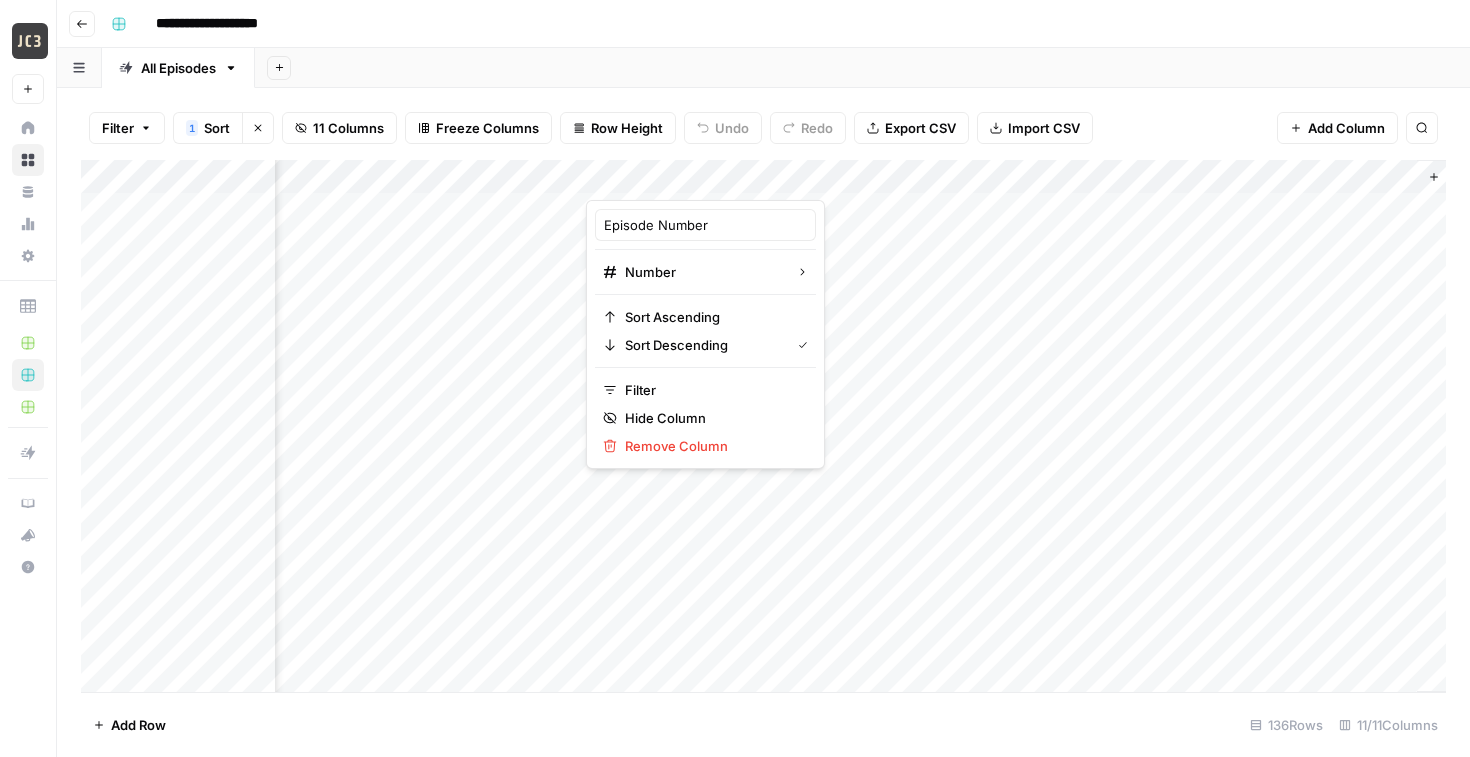 click at bounding box center [676, 180] 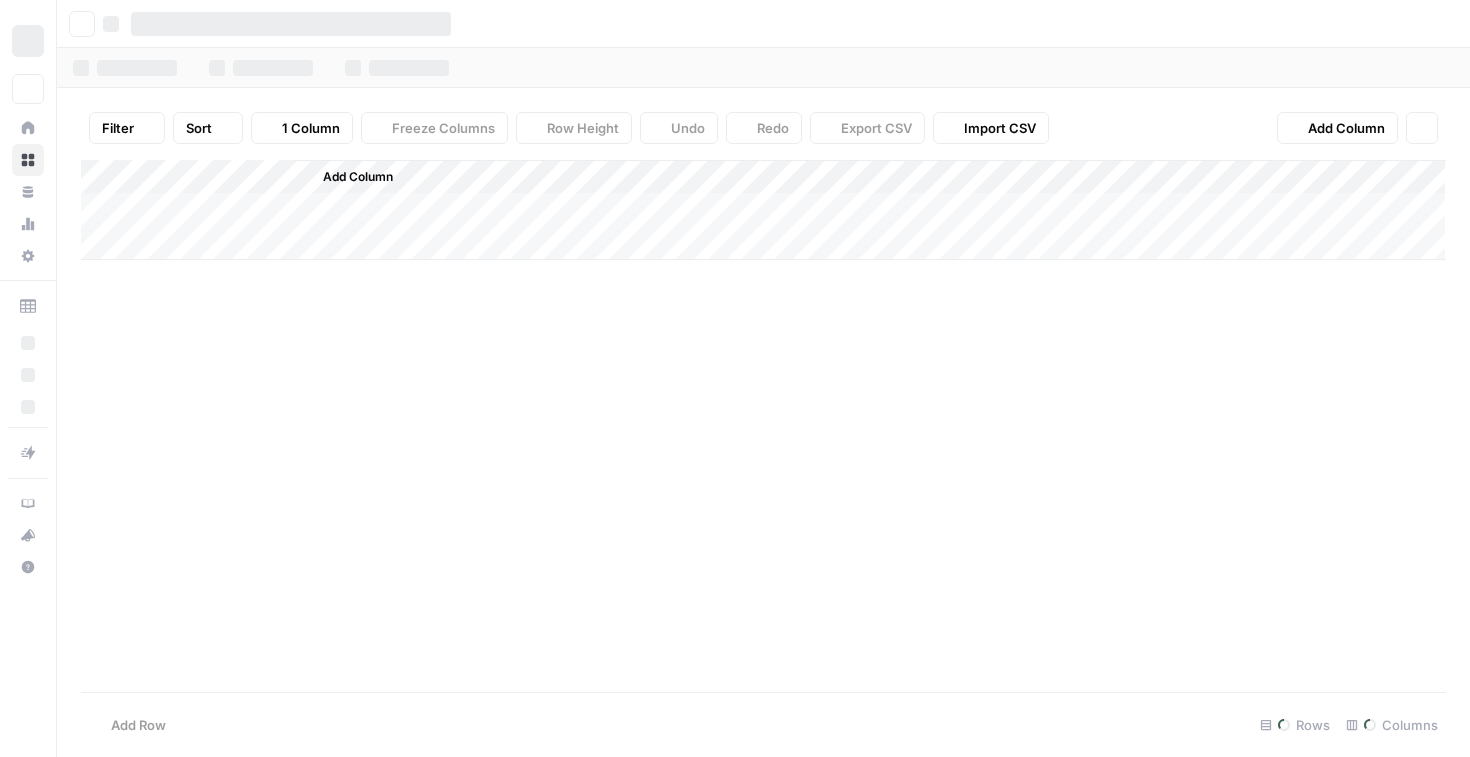scroll, scrollTop: 0, scrollLeft: 0, axis: both 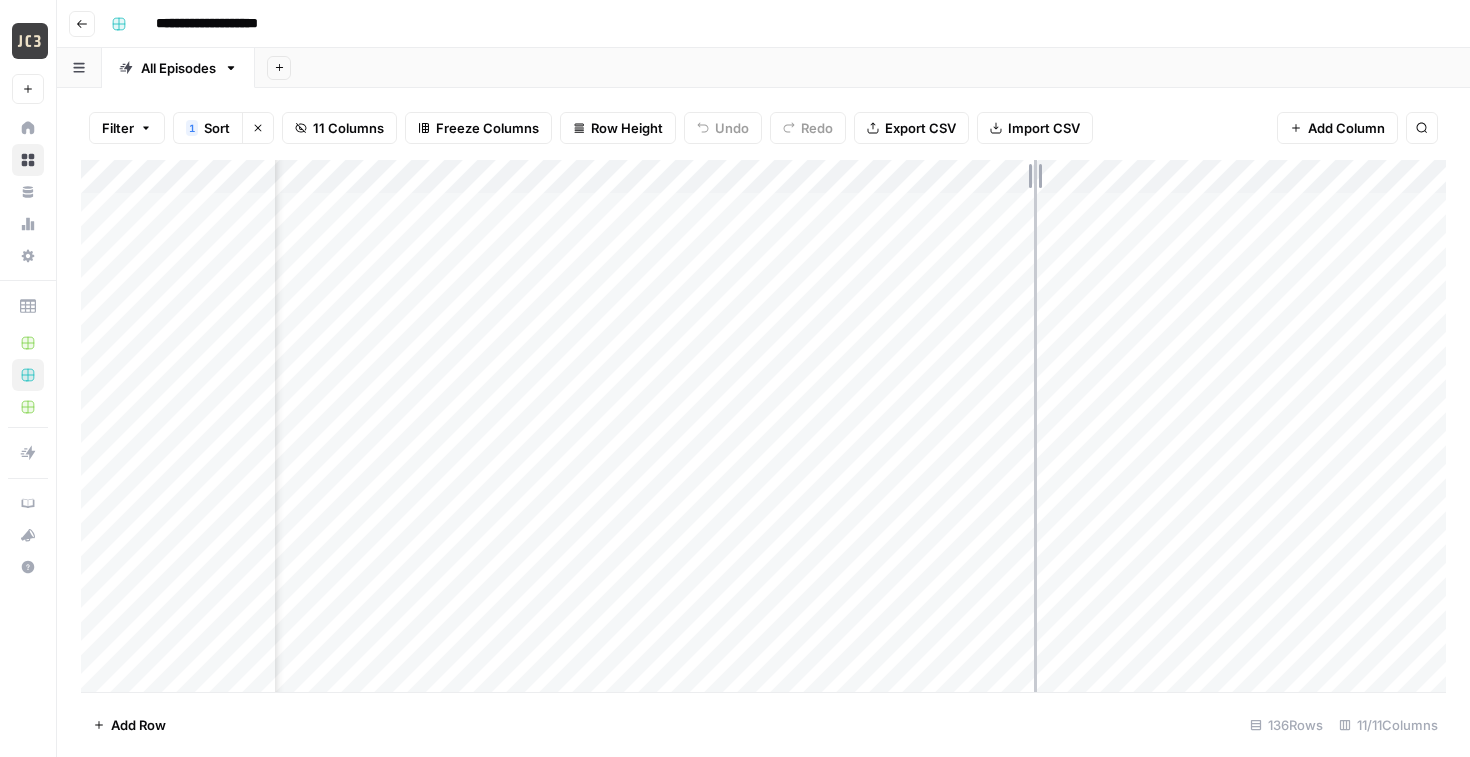 drag, startPoint x: 952, startPoint y: 176, endPoint x: 1034, endPoint y: 178, distance: 82.02438 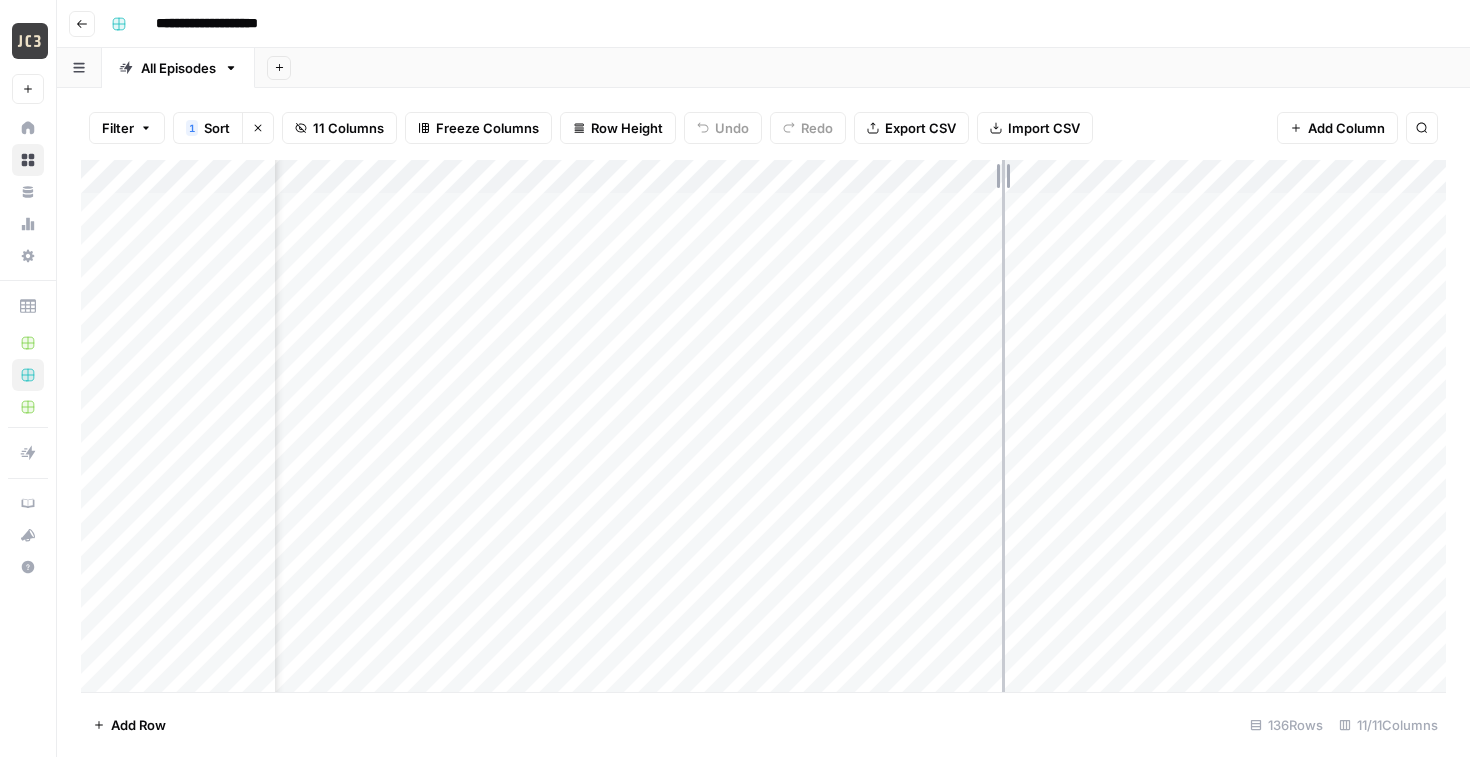 drag, startPoint x: 1036, startPoint y: 173, endPoint x: 1002, endPoint y: 175, distance: 34.058773 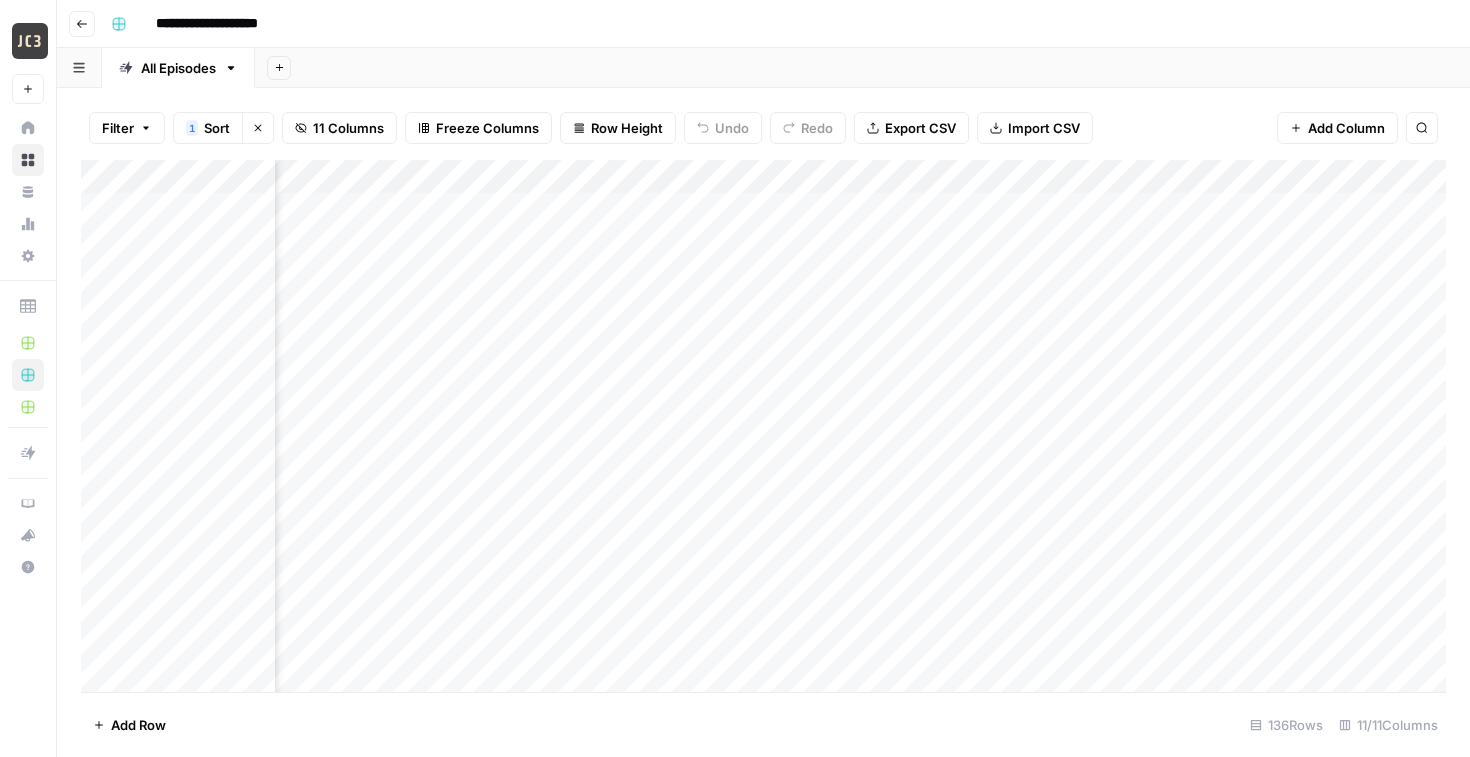 scroll, scrollTop: 0, scrollLeft: 772, axis: horizontal 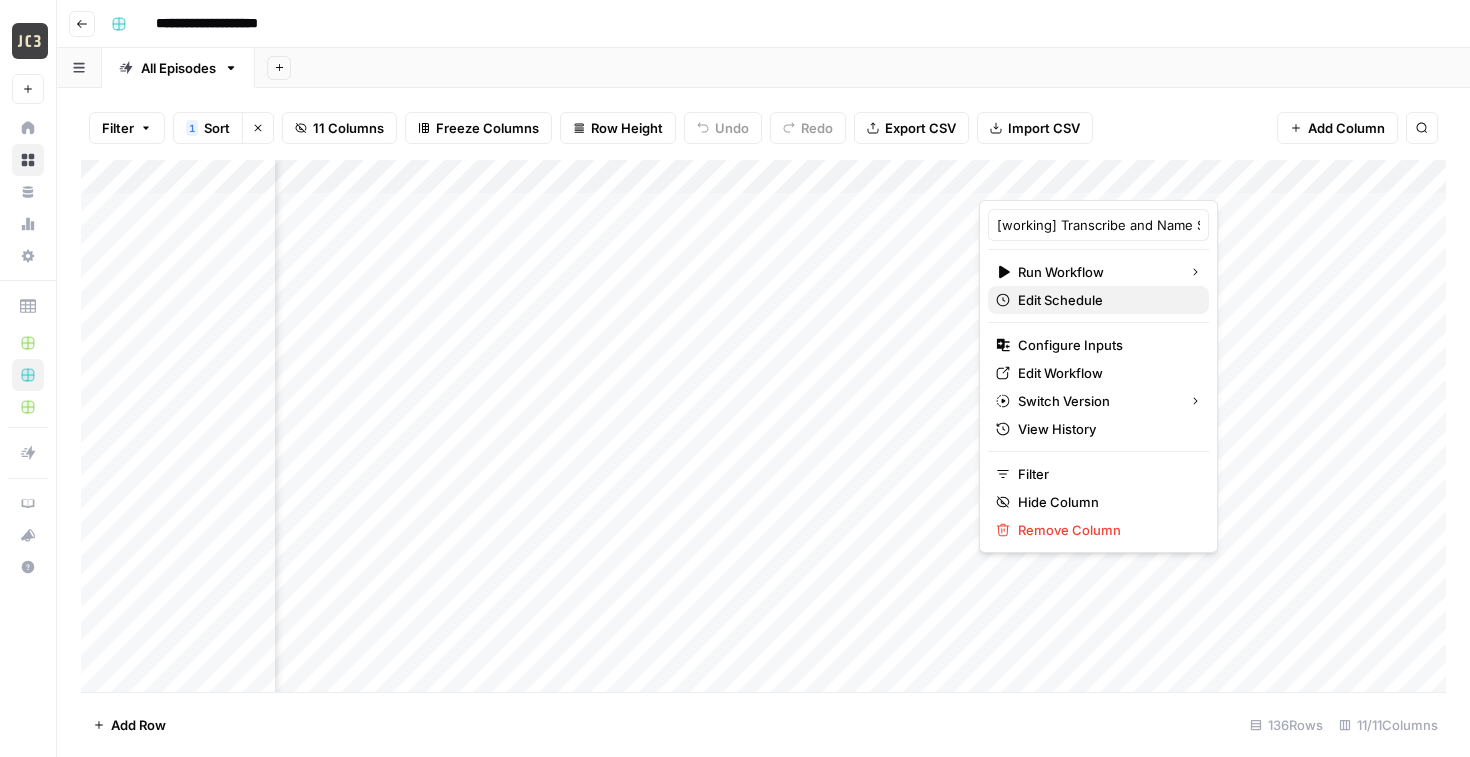 click on "Edit Schedule" at bounding box center (1060, 300) 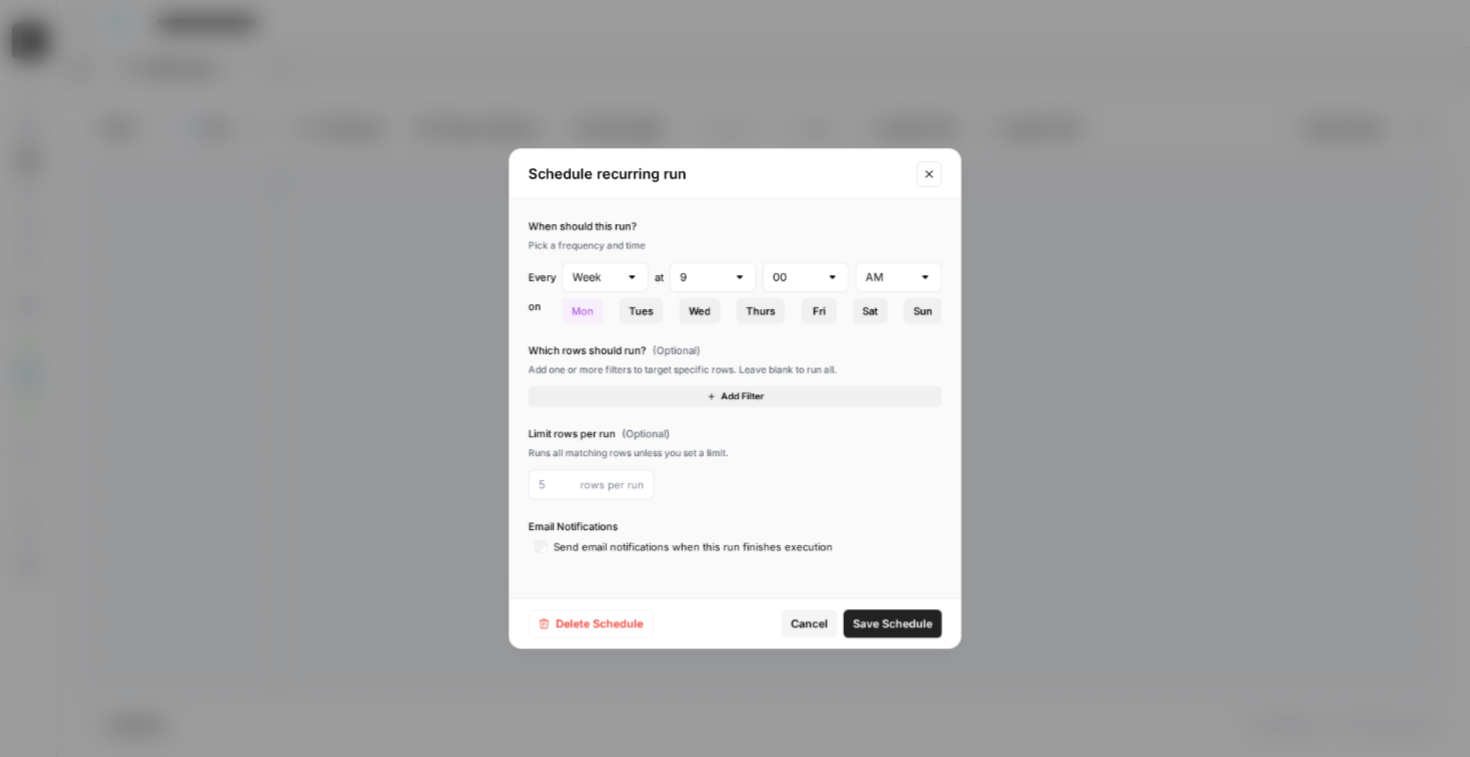 type 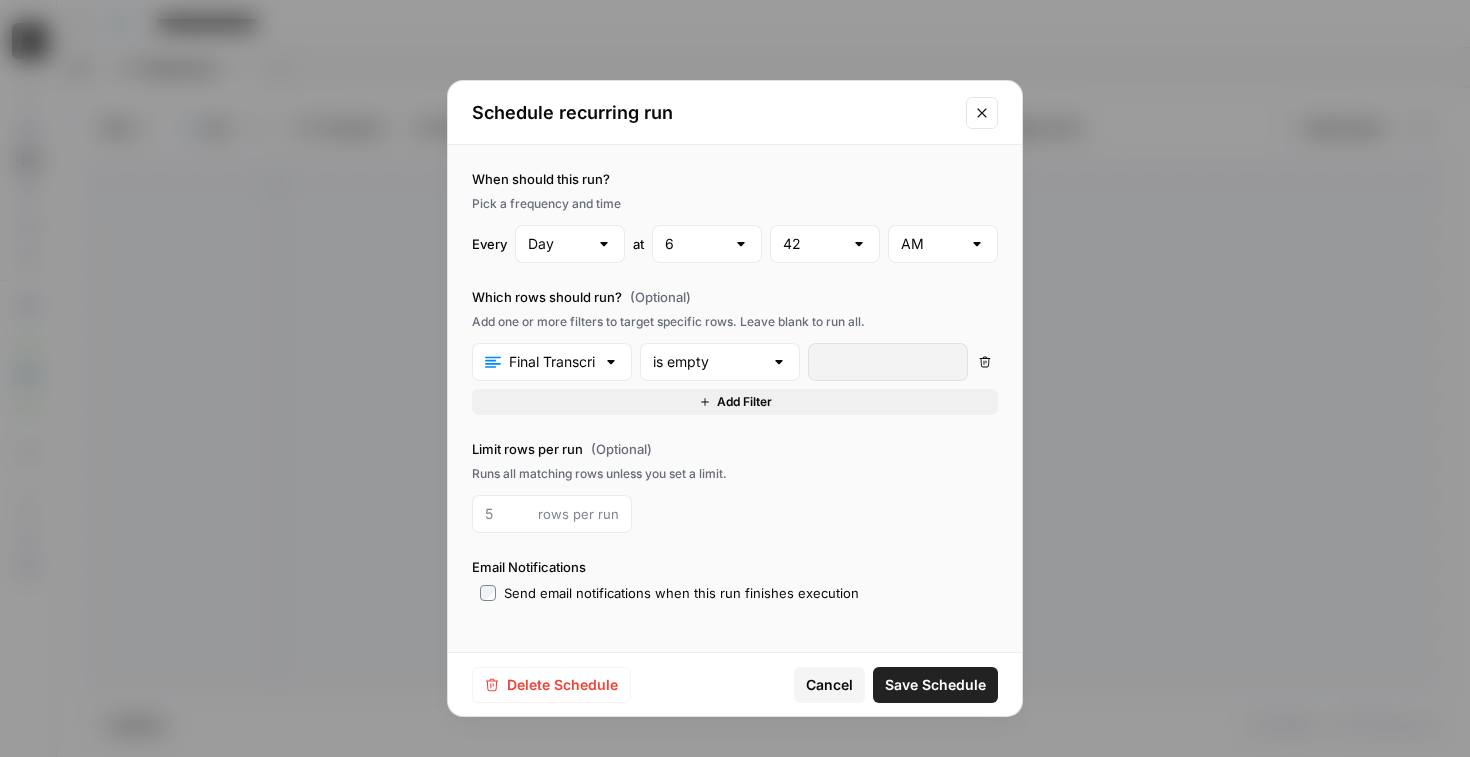 click at bounding box center [859, 244] 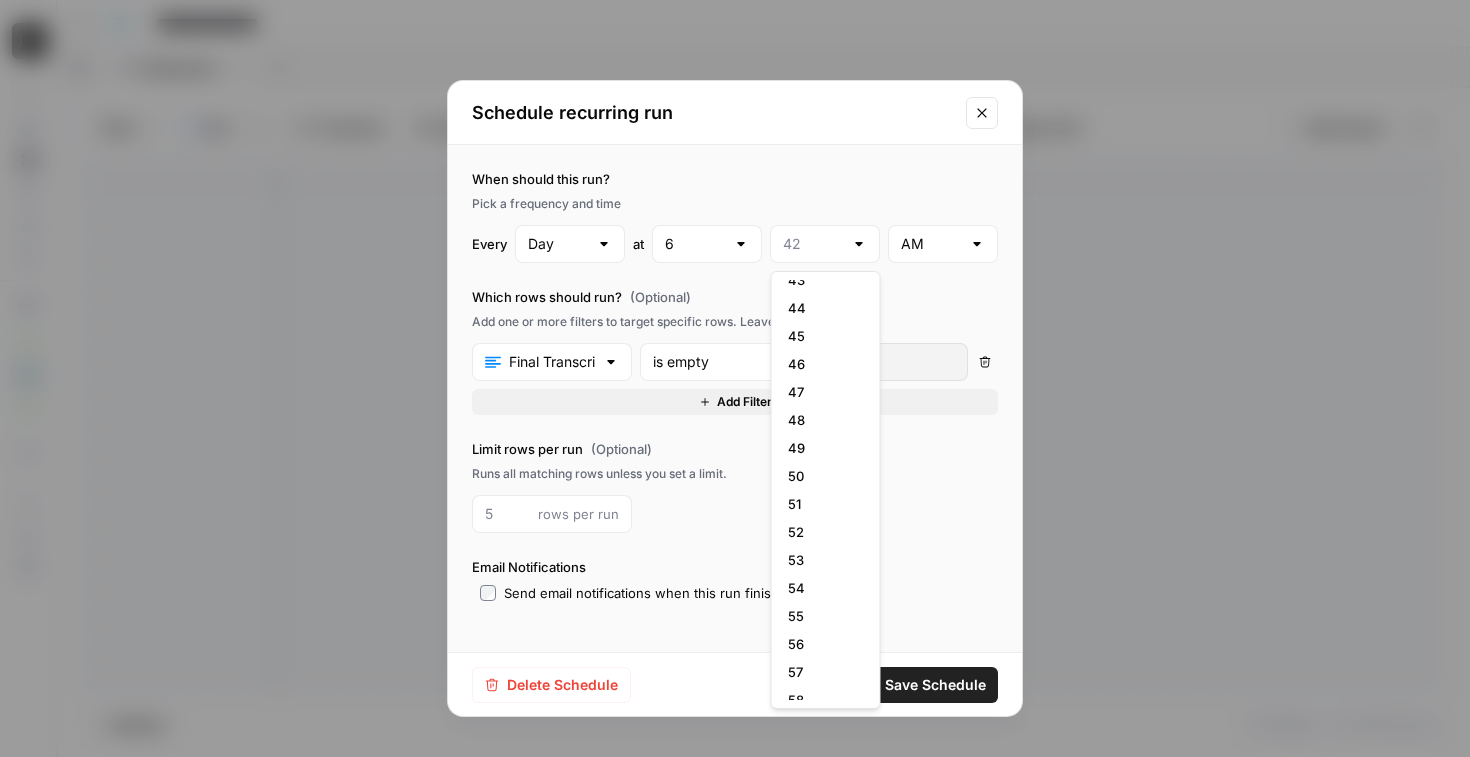 scroll, scrollTop: 1260, scrollLeft: 0, axis: vertical 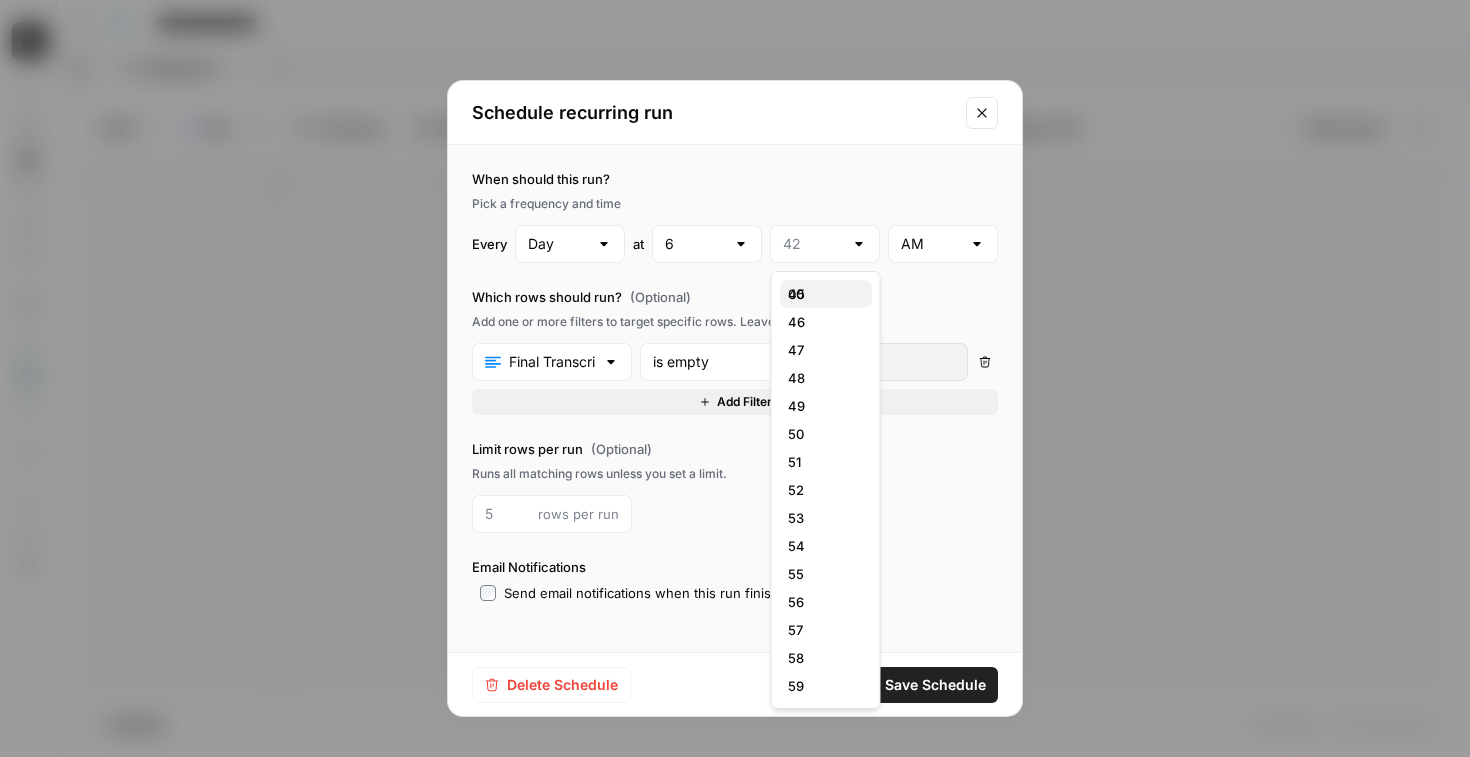 click on "45" at bounding box center [826, 294] 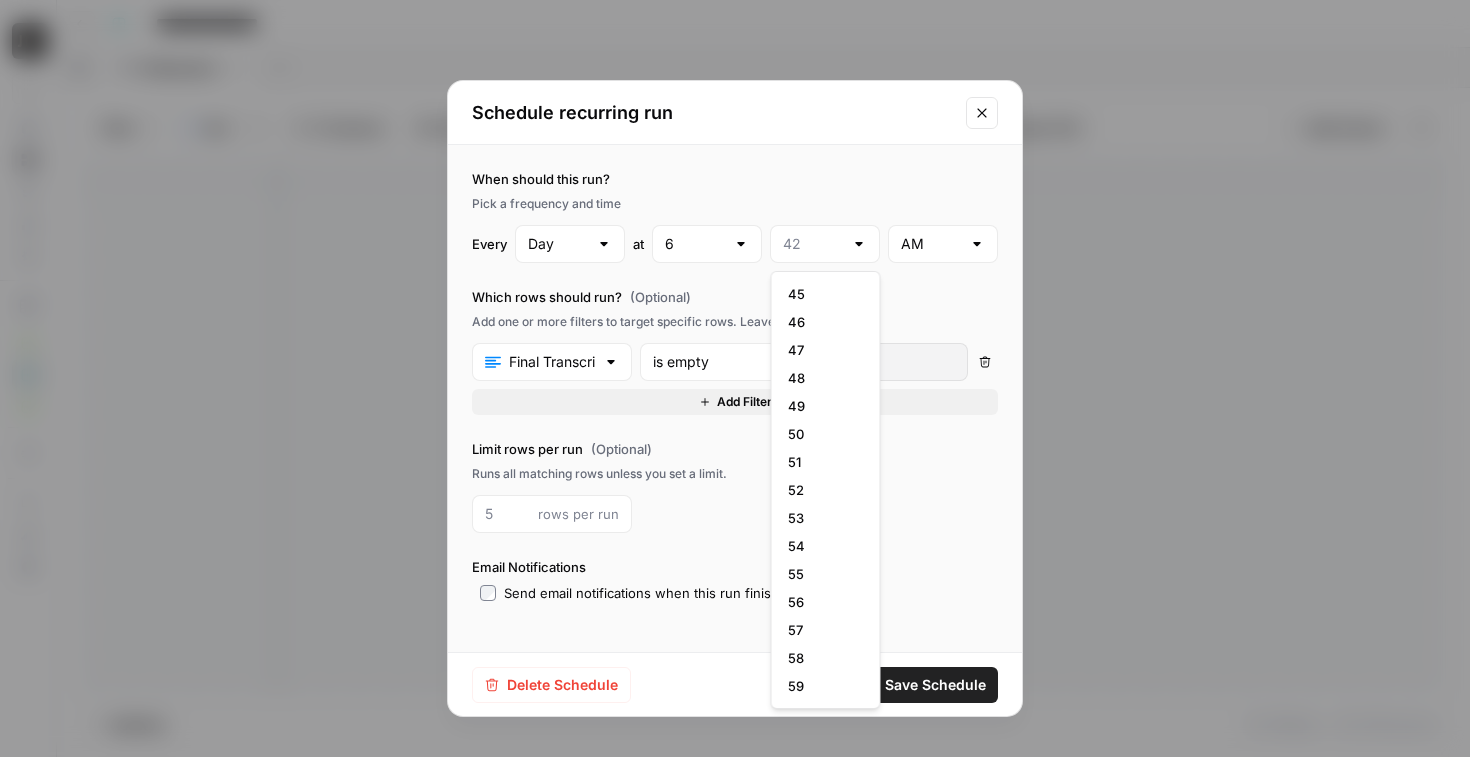 type on "45" 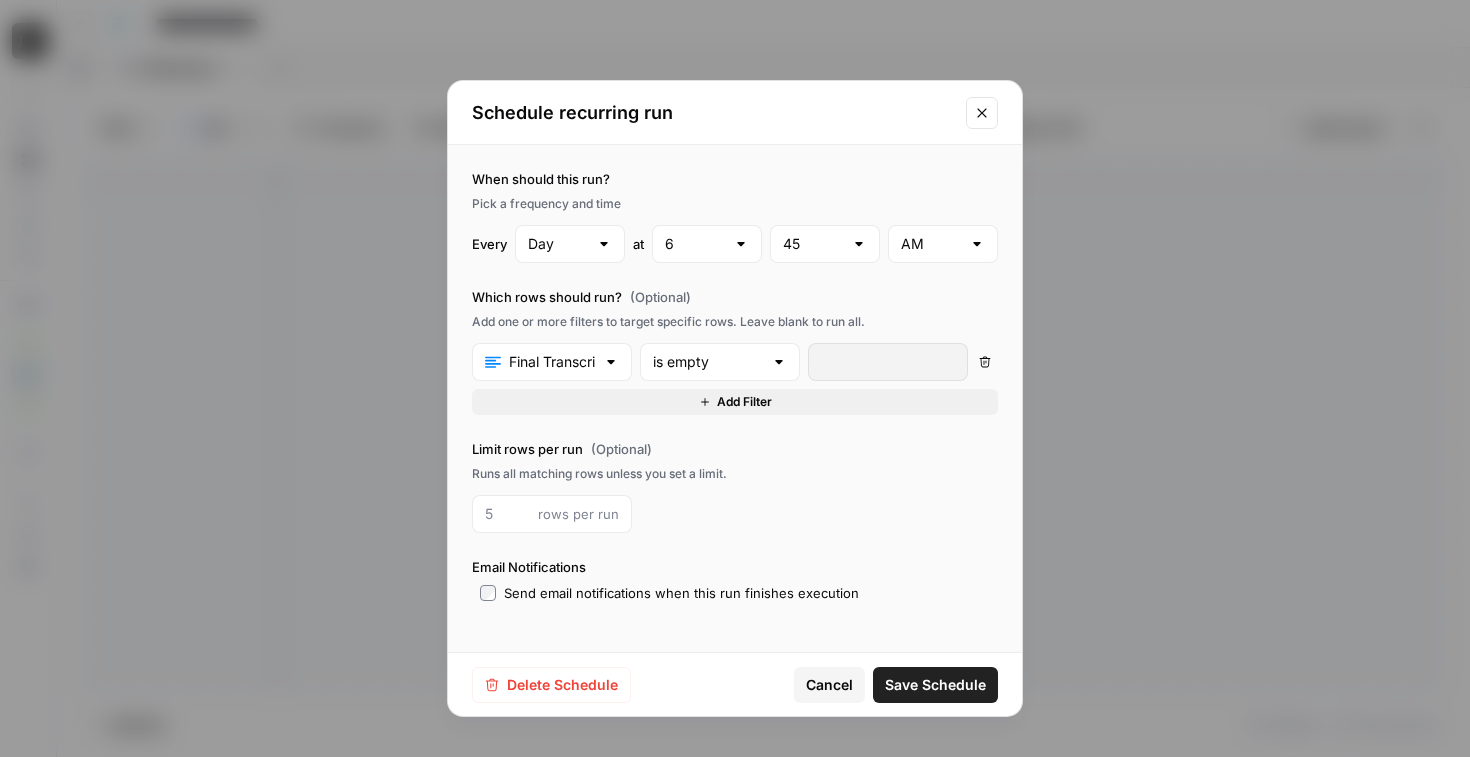 click on "Save Schedule" at bounding box center (935, 685) 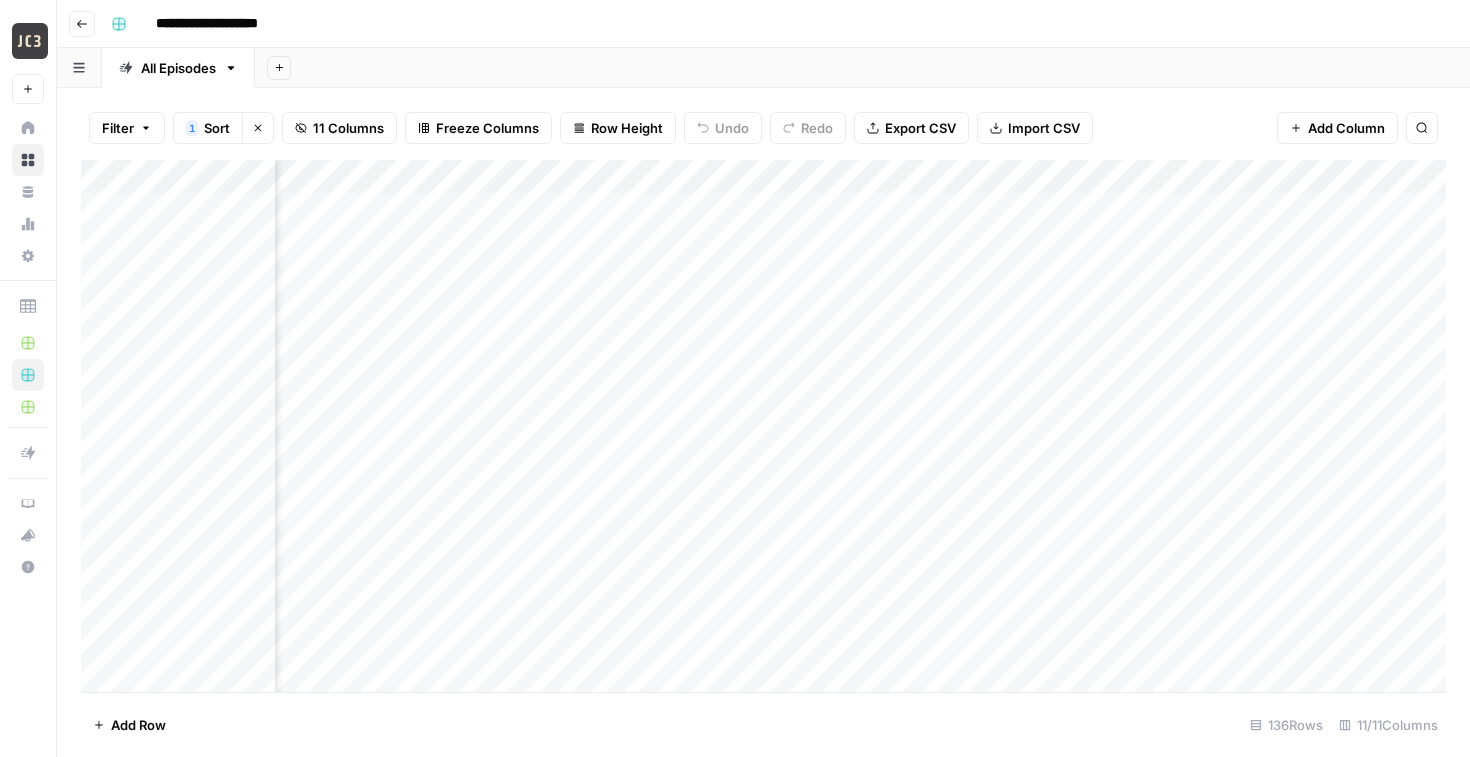 click on "Add Sheet" at bounding box center (862, 68) 